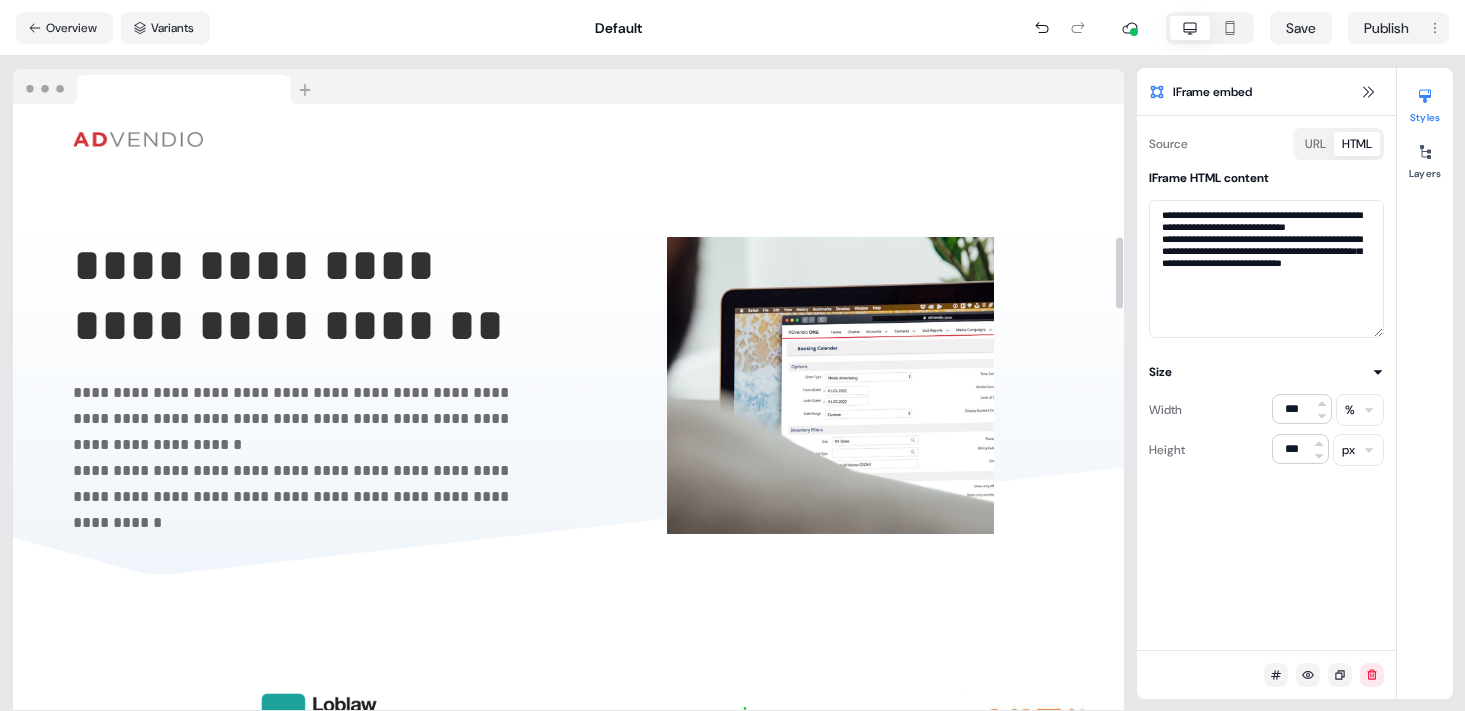 scroll, scrollTop: 0, scrollLeft: 0, axis: both 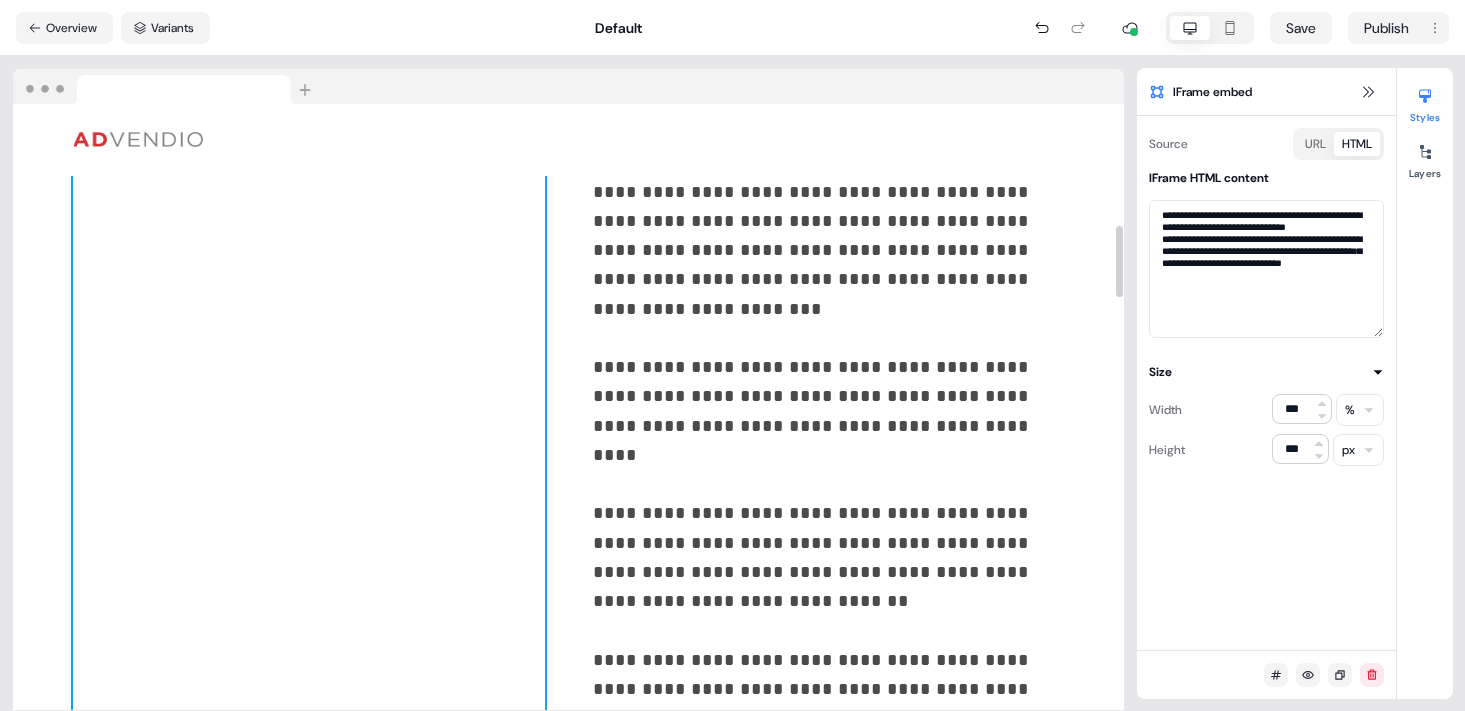 click at bounding box center (309, 364) 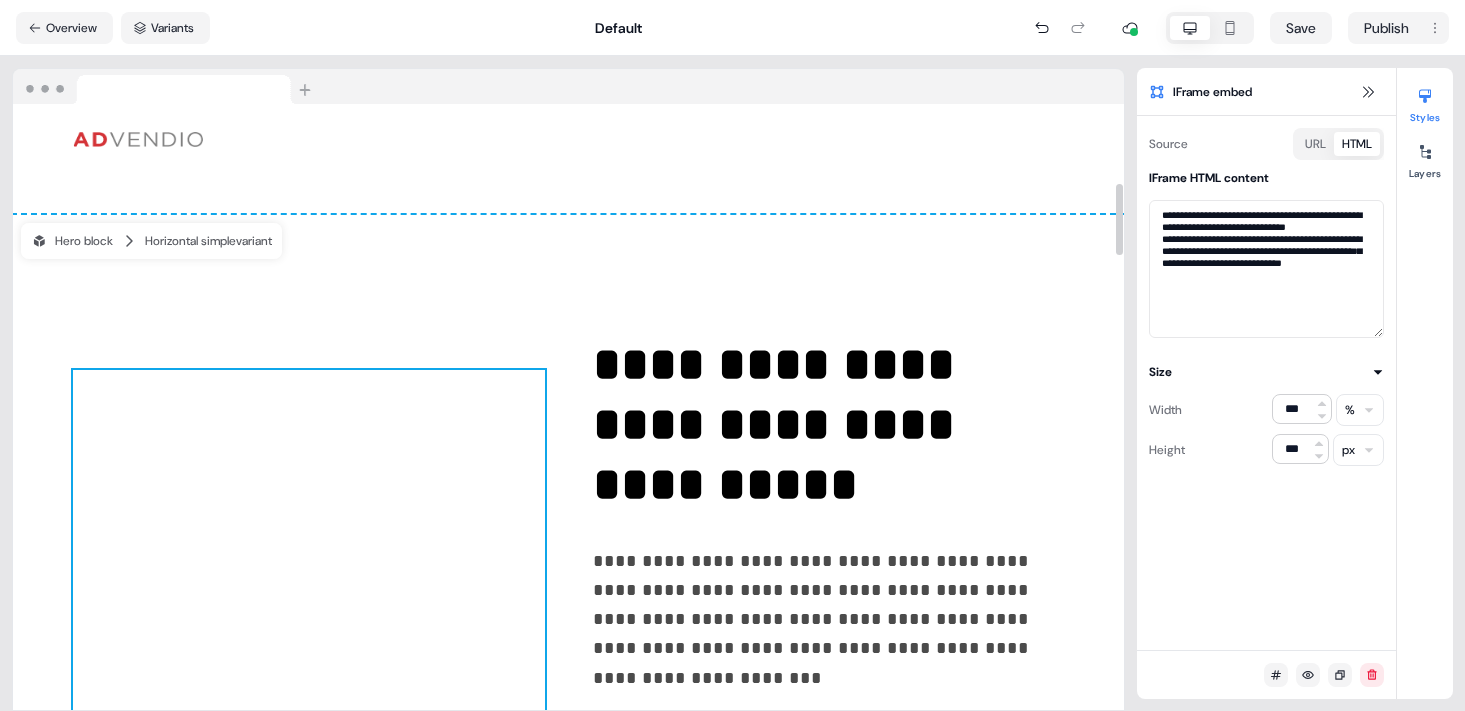 scroll, scrollTop: 810, scrollLeft: 0, axis: vertical 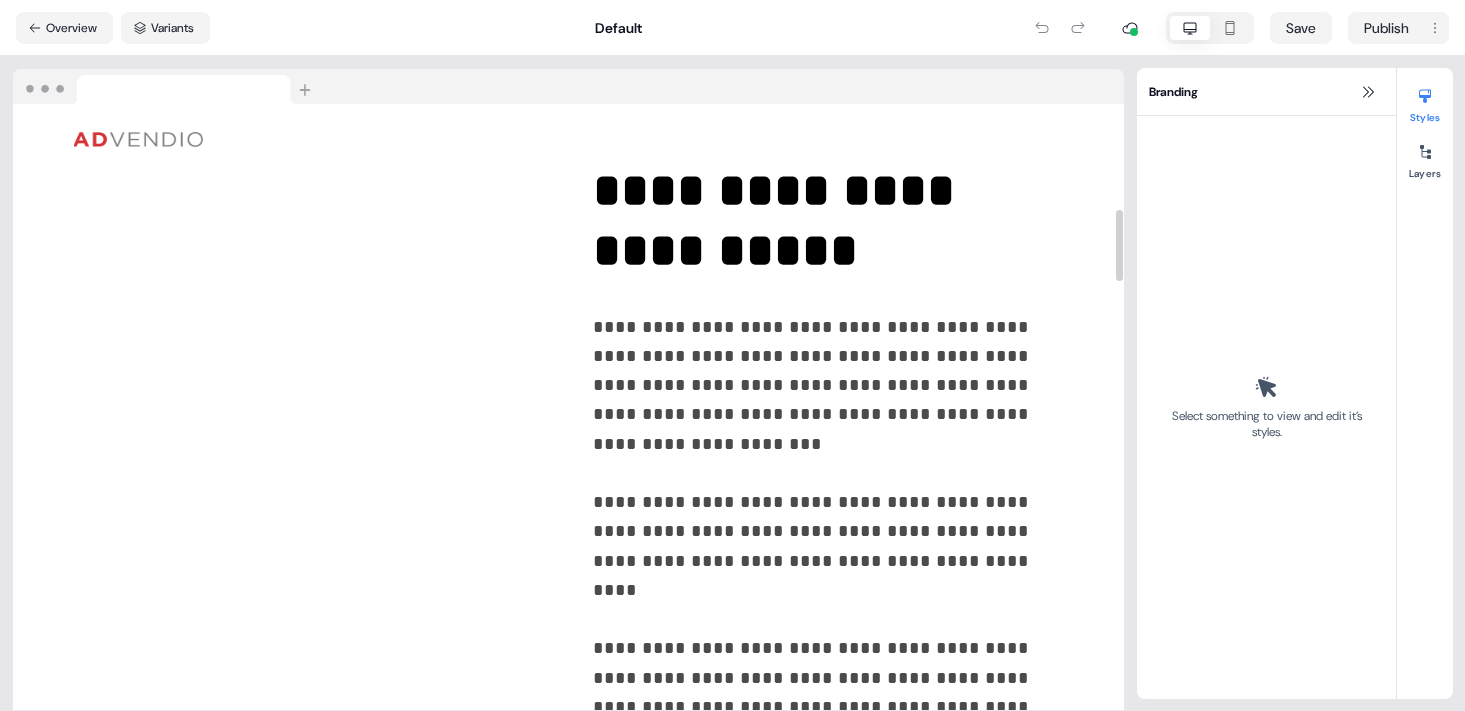 click on "**********" at bounding box center [829, 499] 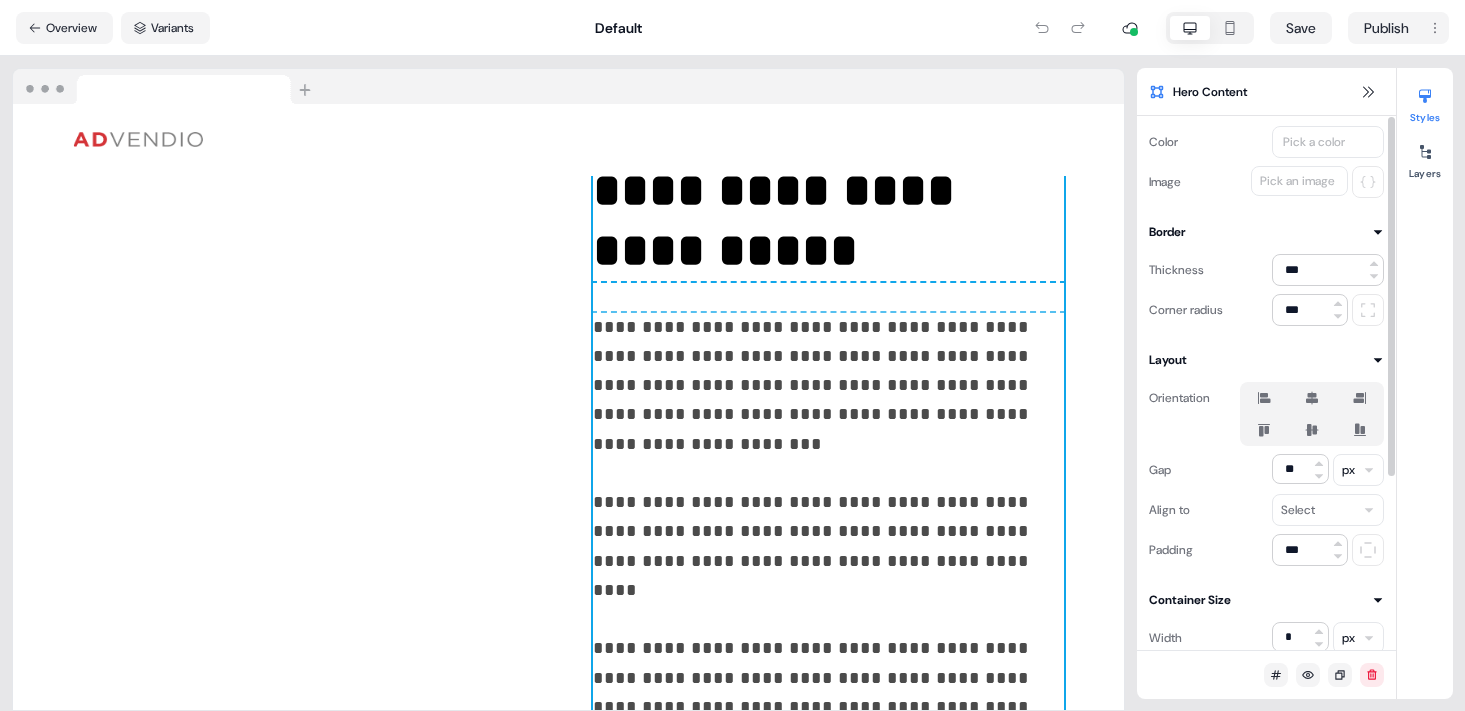 scroll, scrollTop: 0, scrollLeft: 0, axis: both 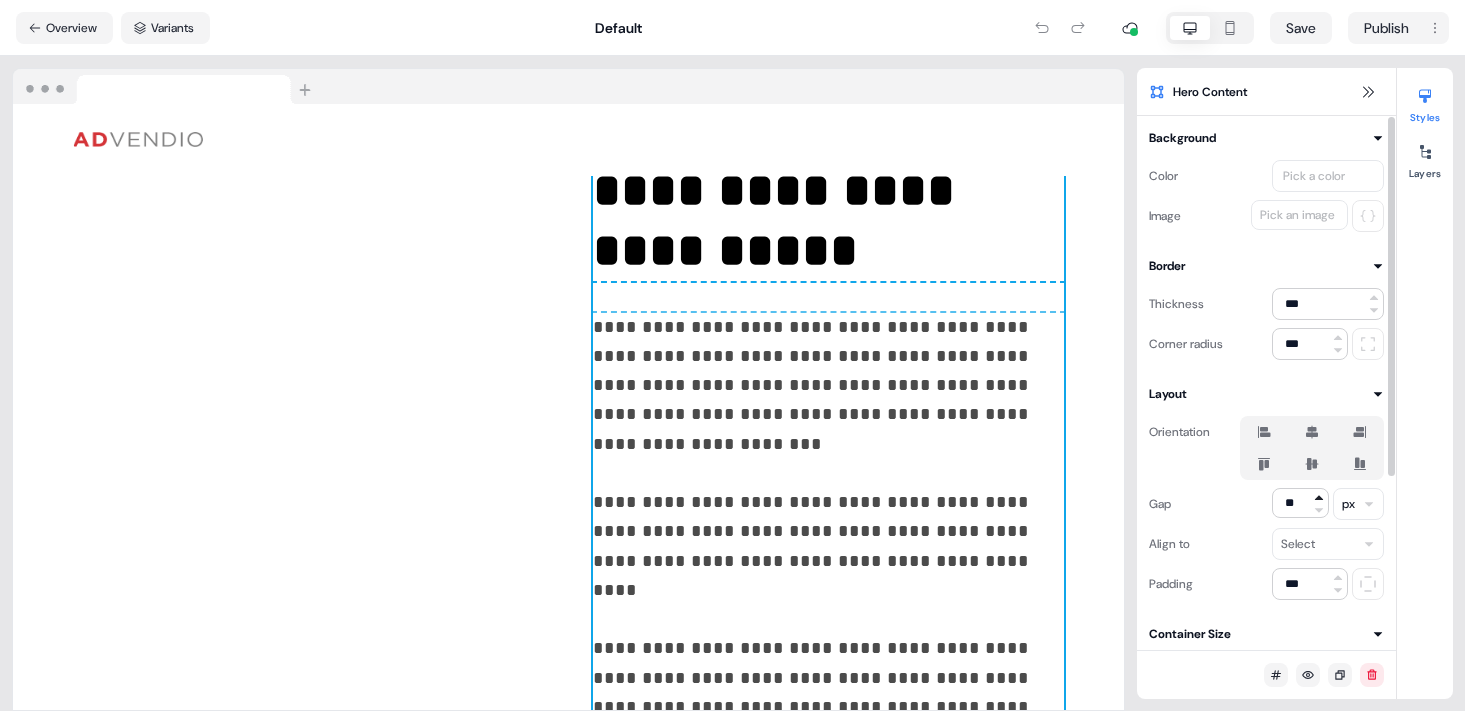 click 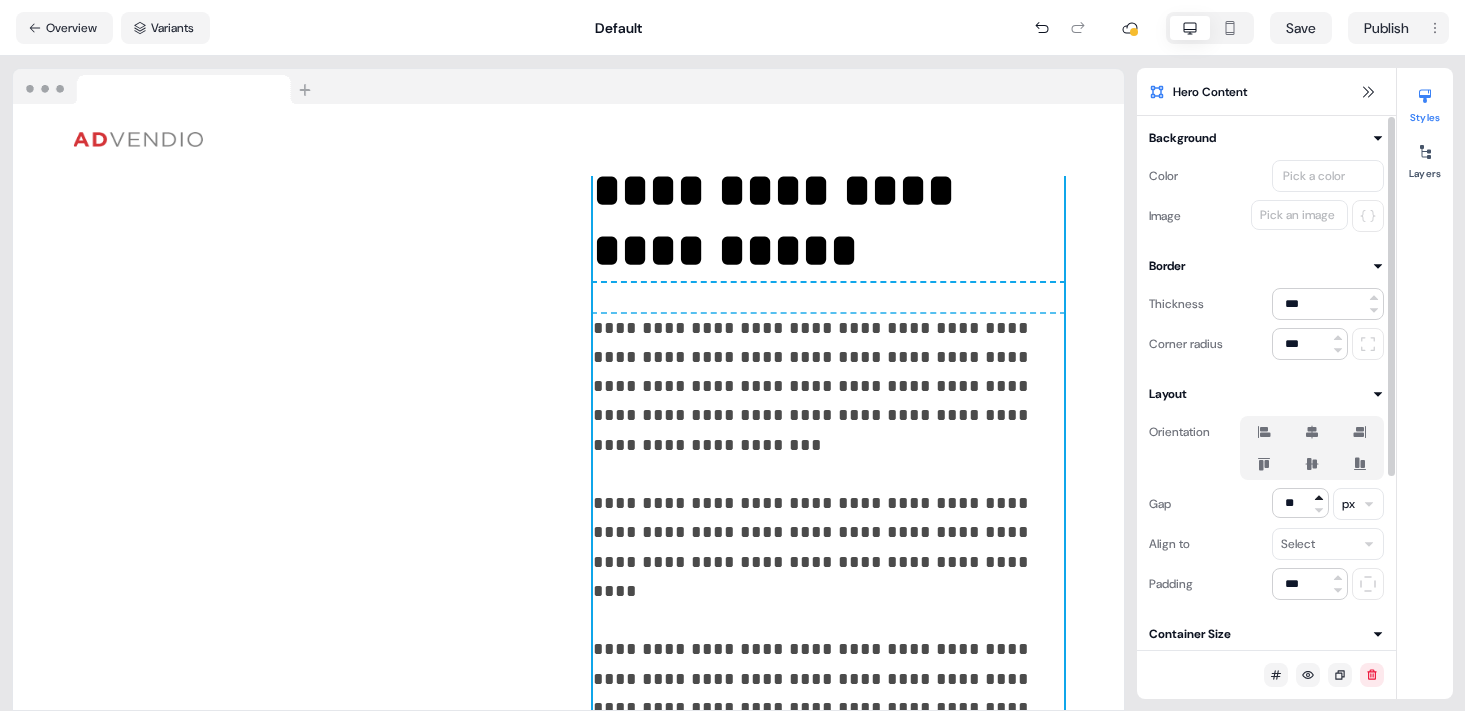 scroll, scrollTop: 887, scrollLeft: 0, axis: vertical 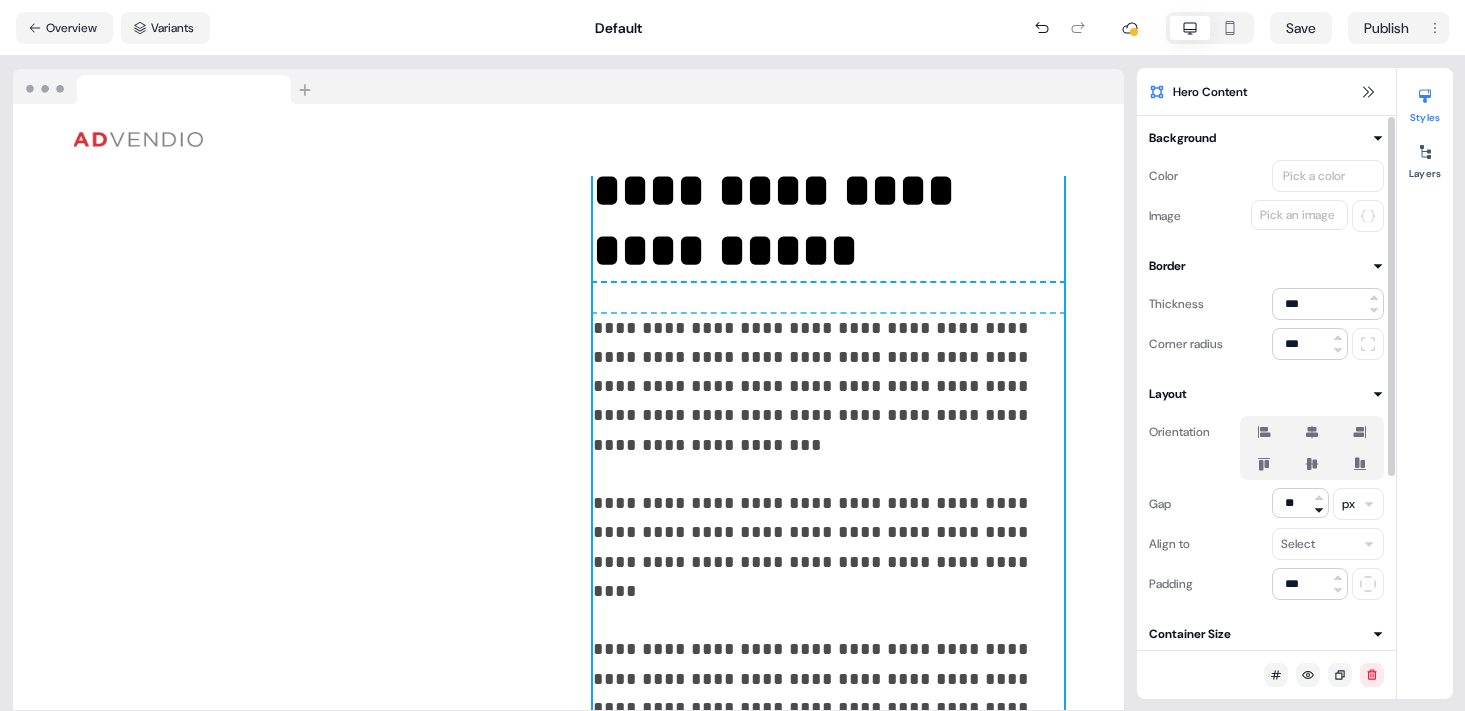 click 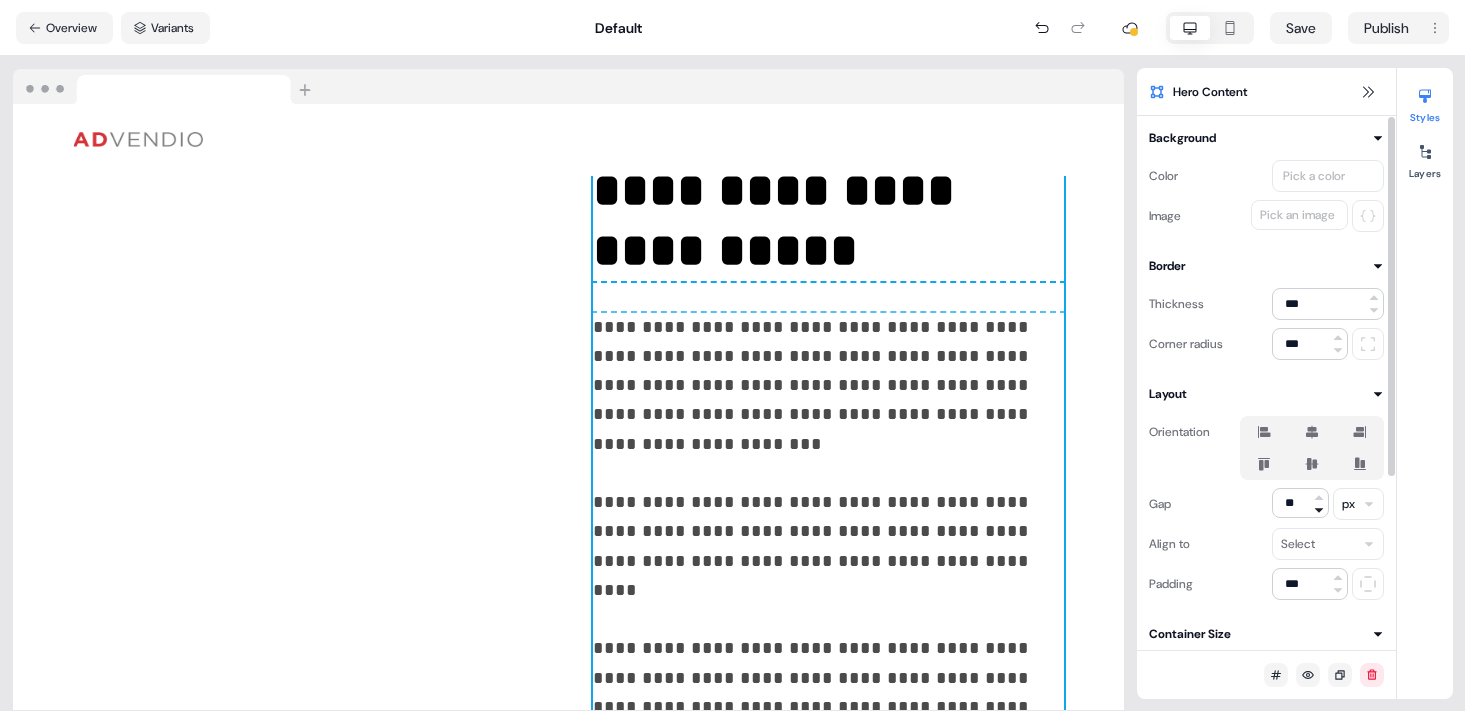 scroll, scrollTop: 887, scrollLeft: 0, axis: vertical 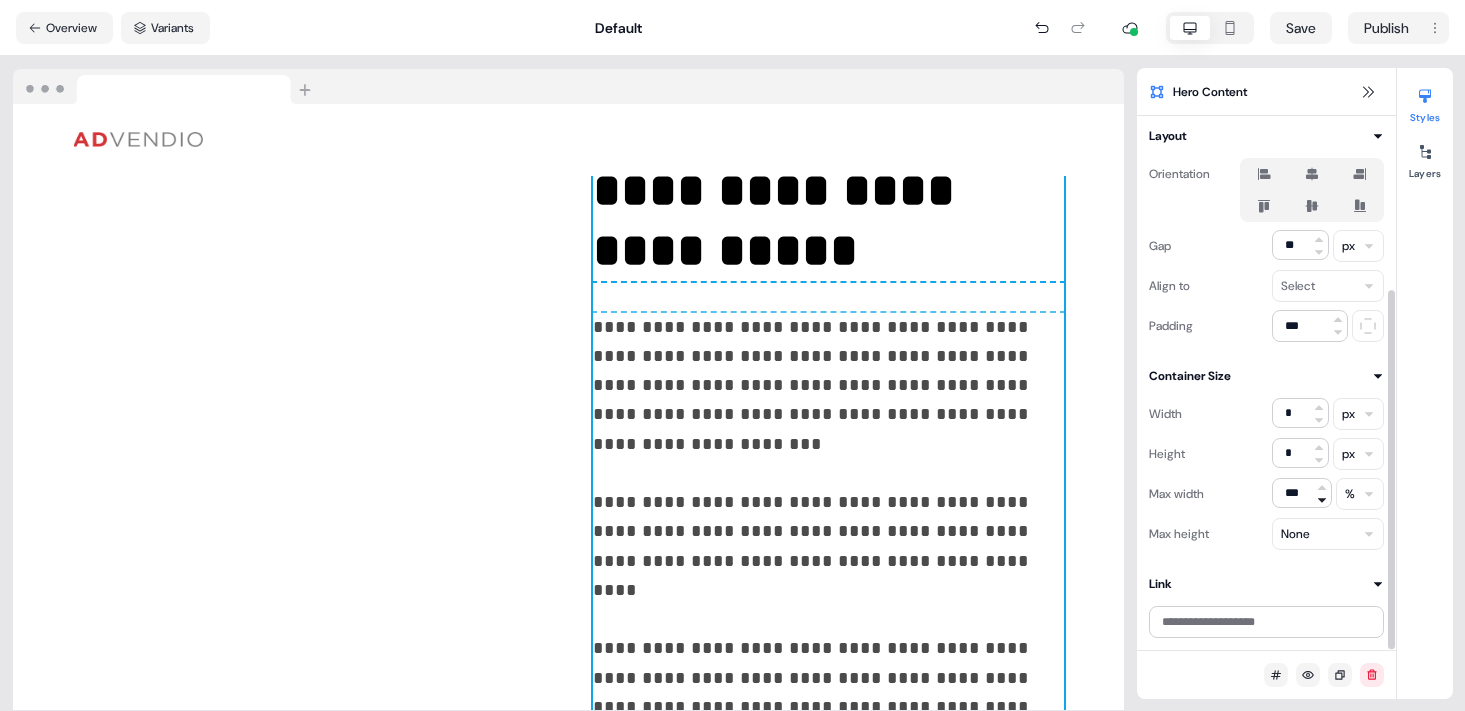 click 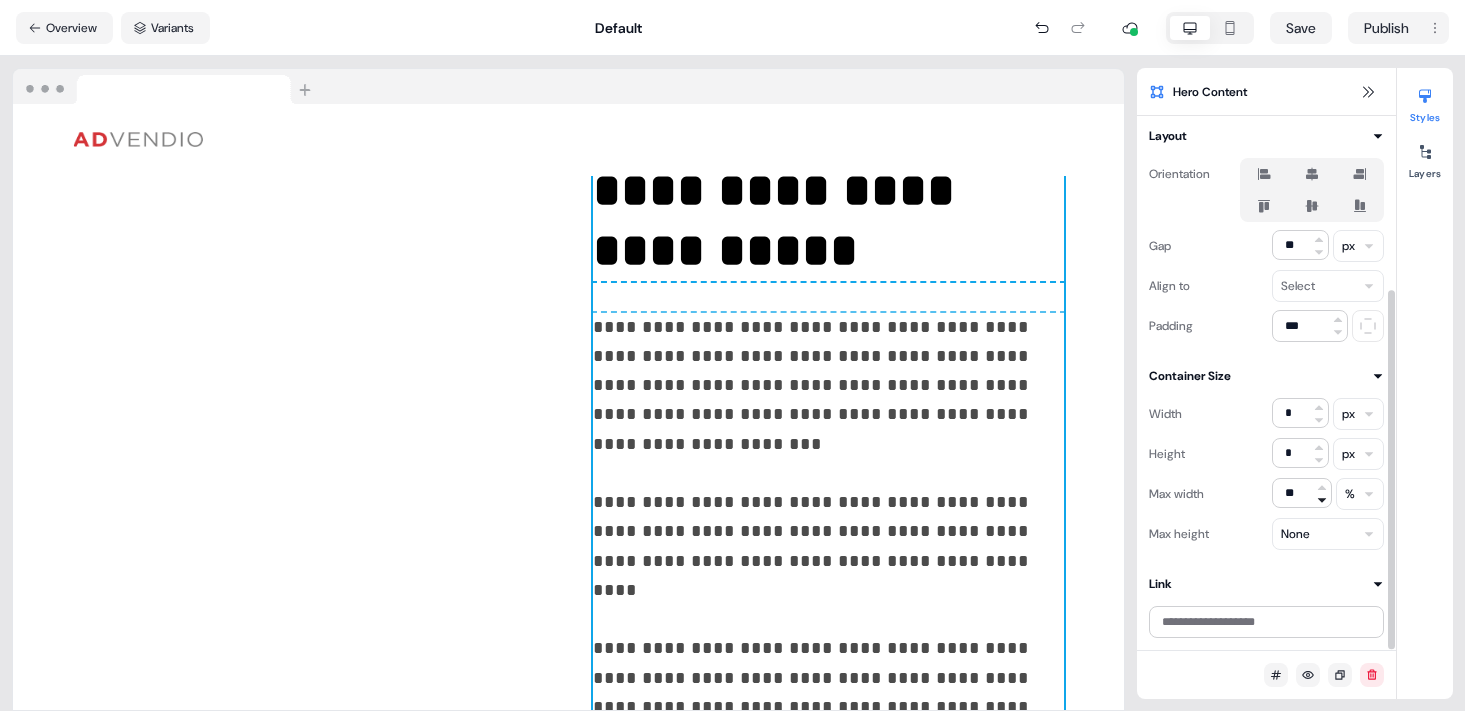 scroll, scrollTop: 901, scrollLeft: 0, axis: vertical 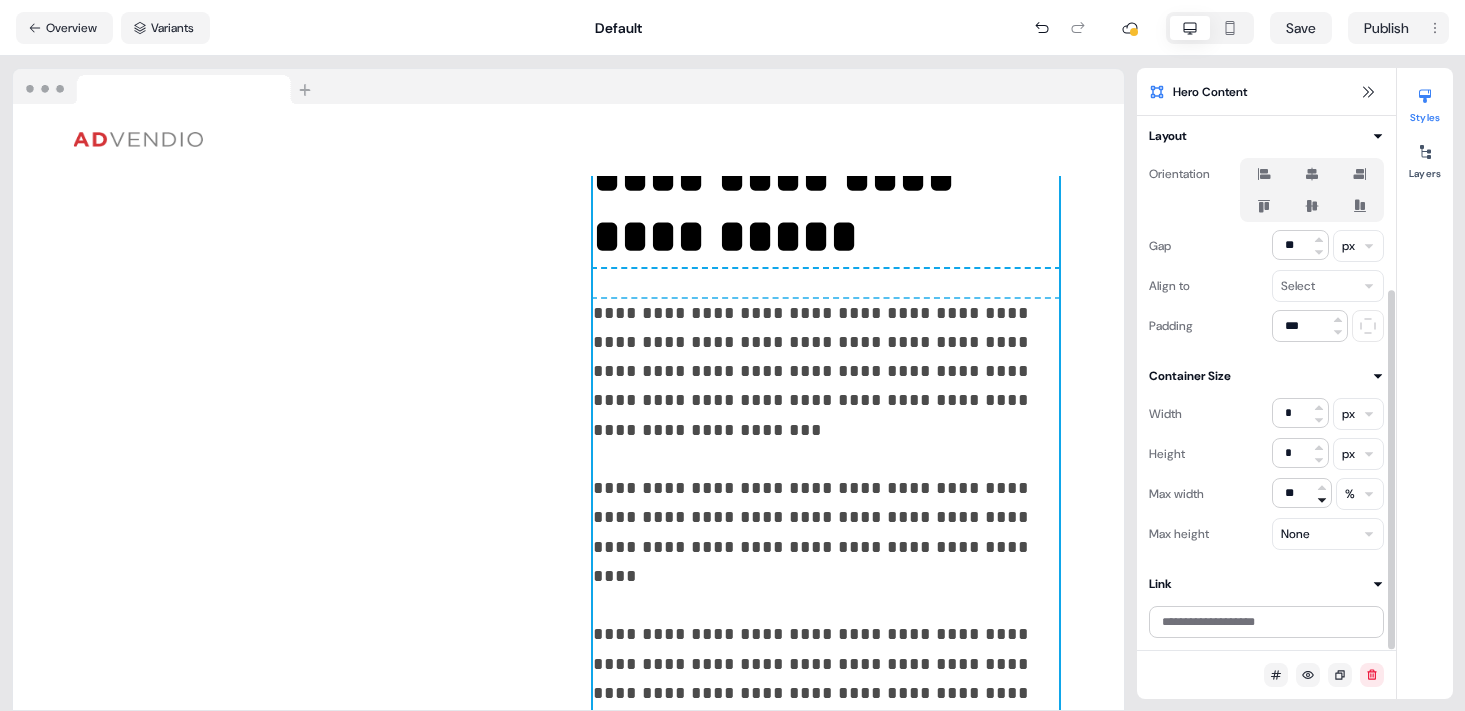 click 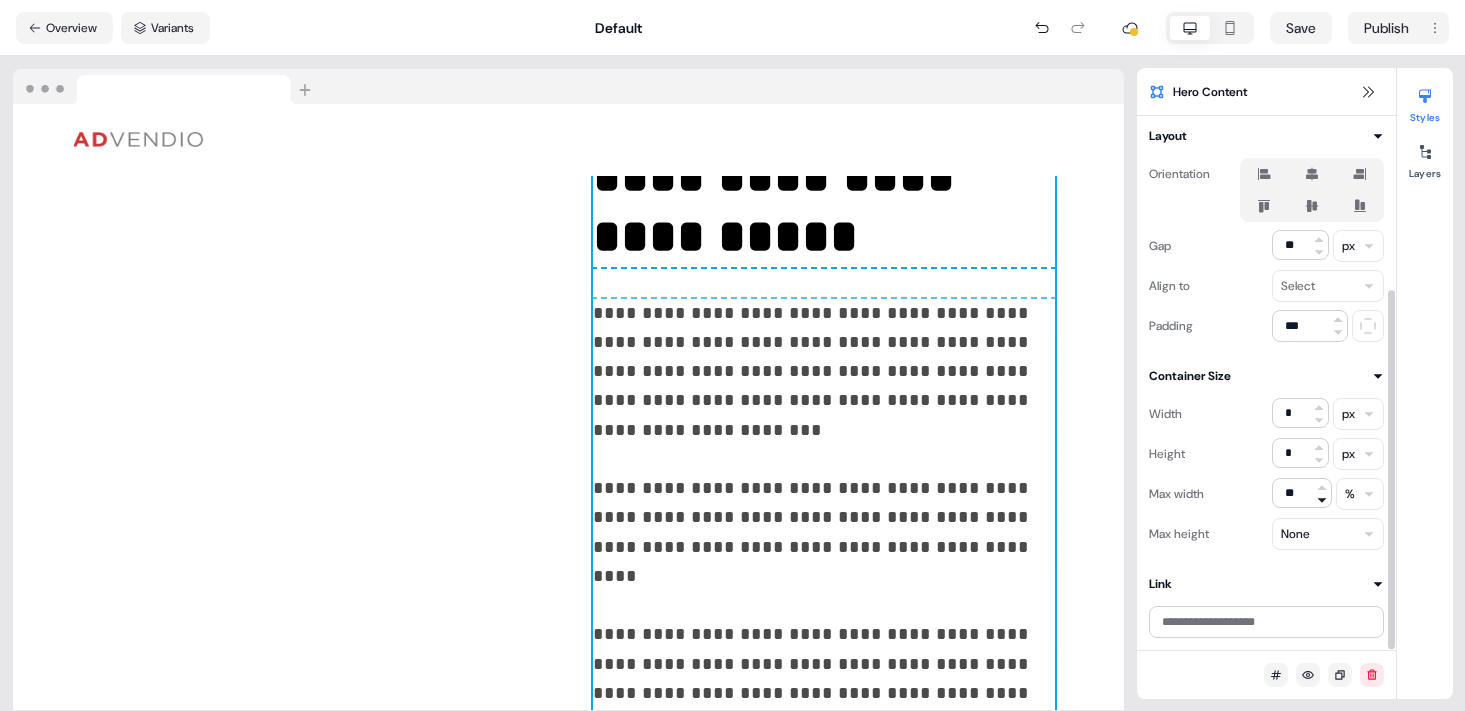 click 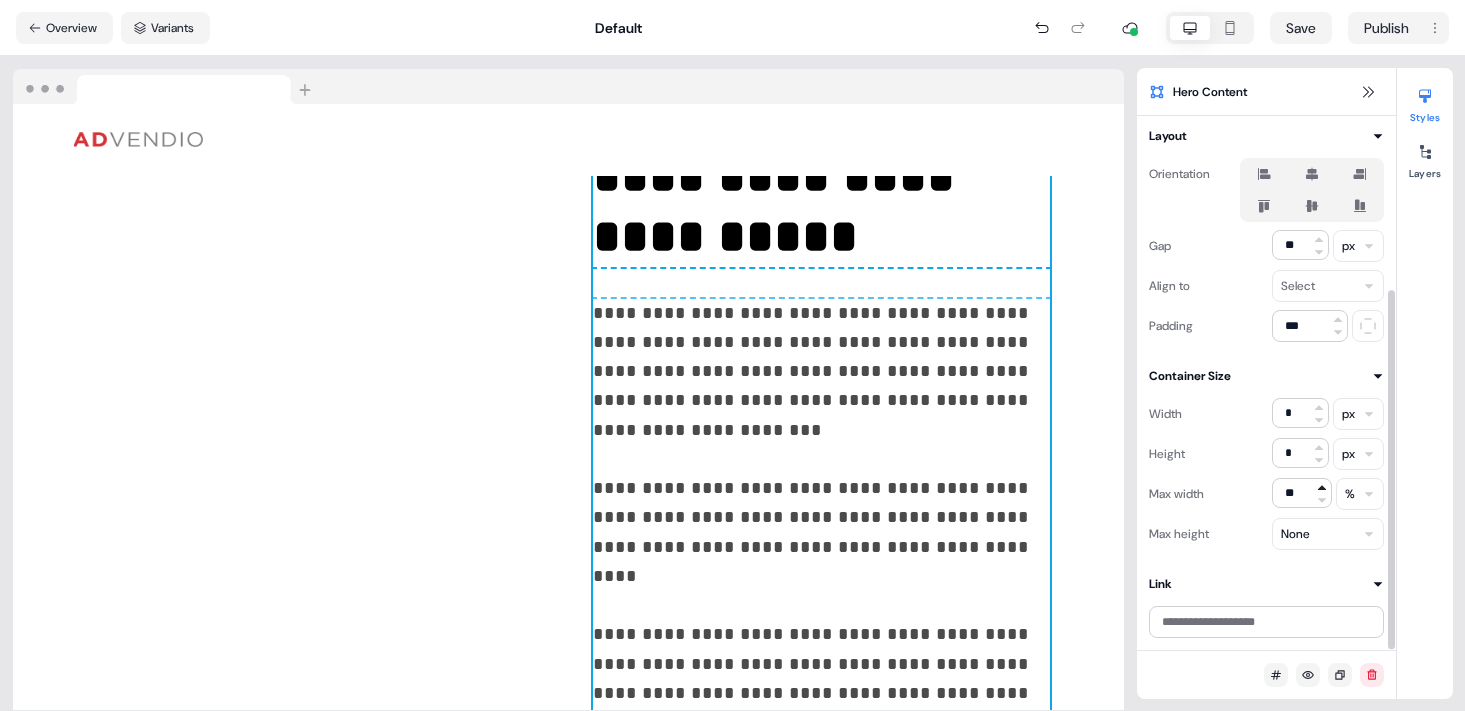 click 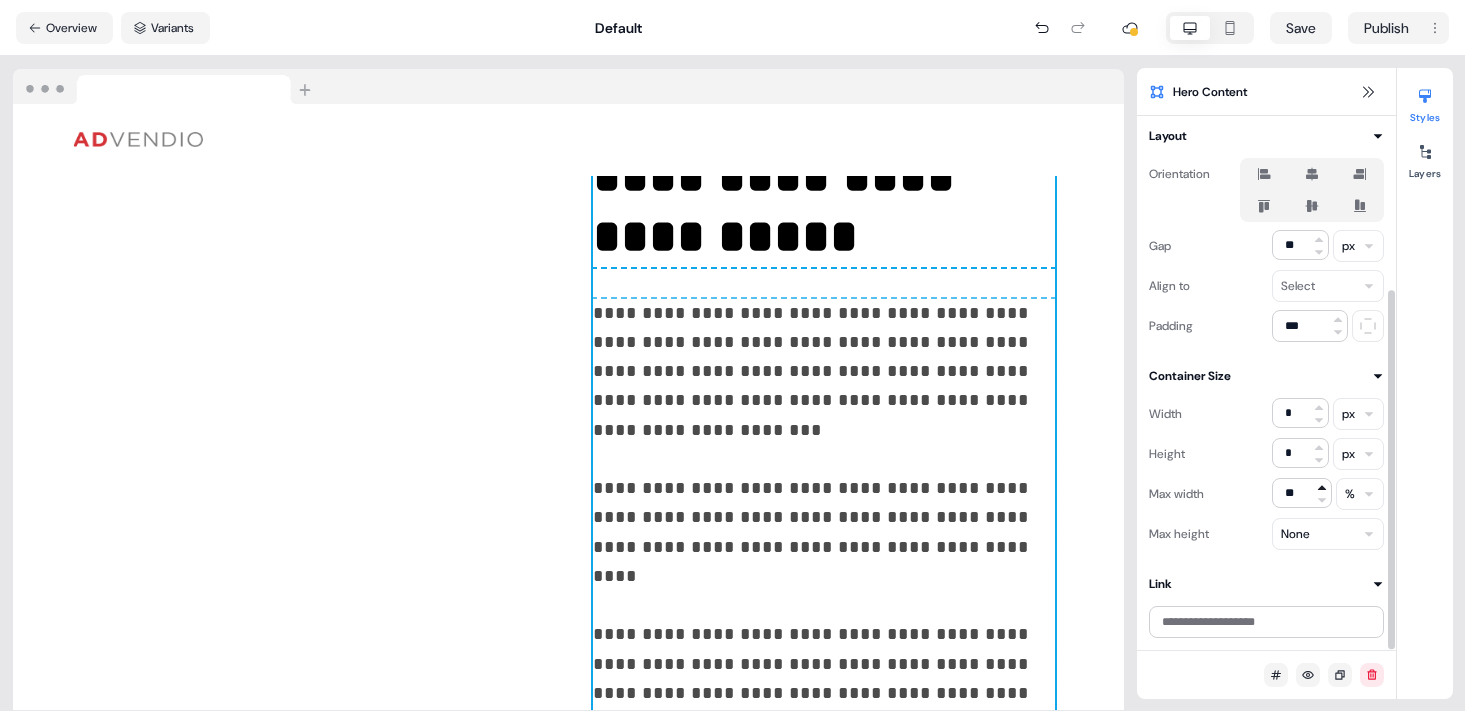 click 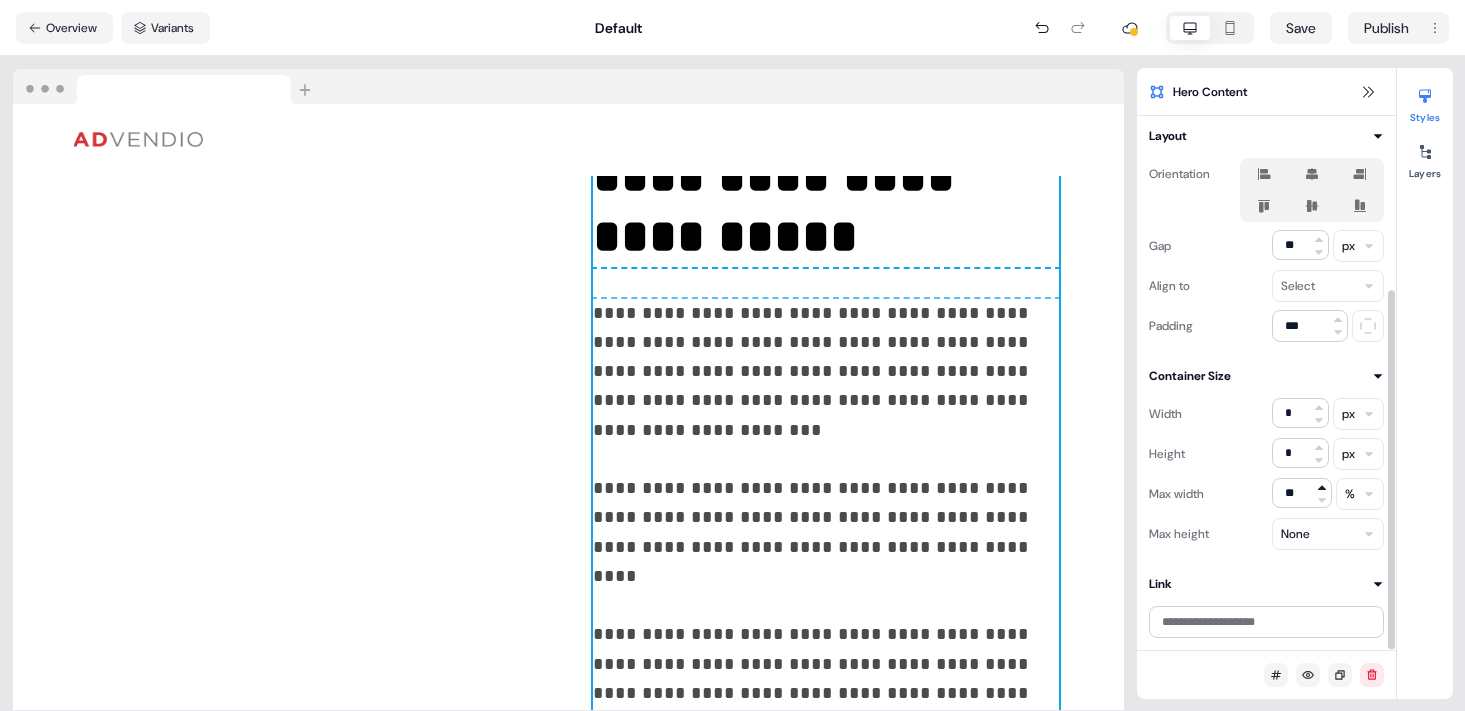 click 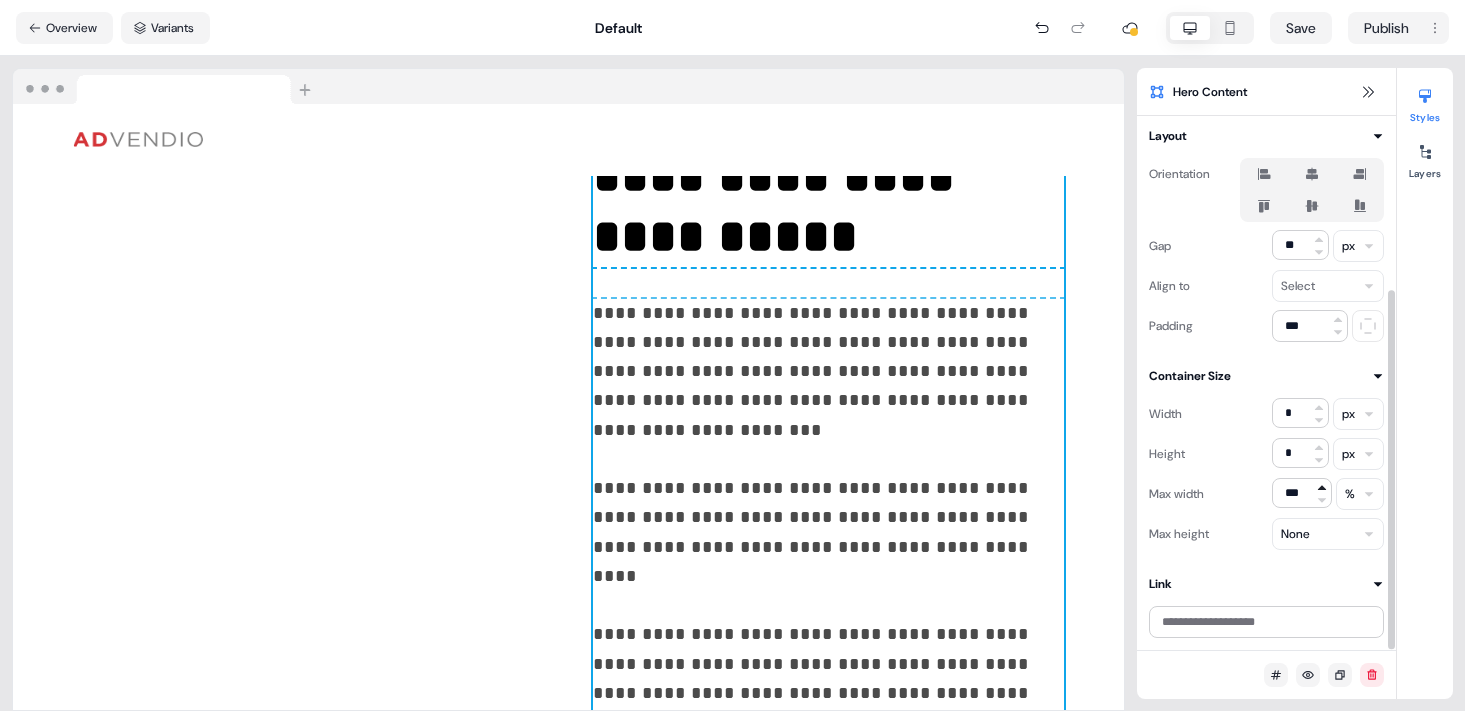 scroll, scrollTop: 887, scrollLeft: 0, axis: vertical 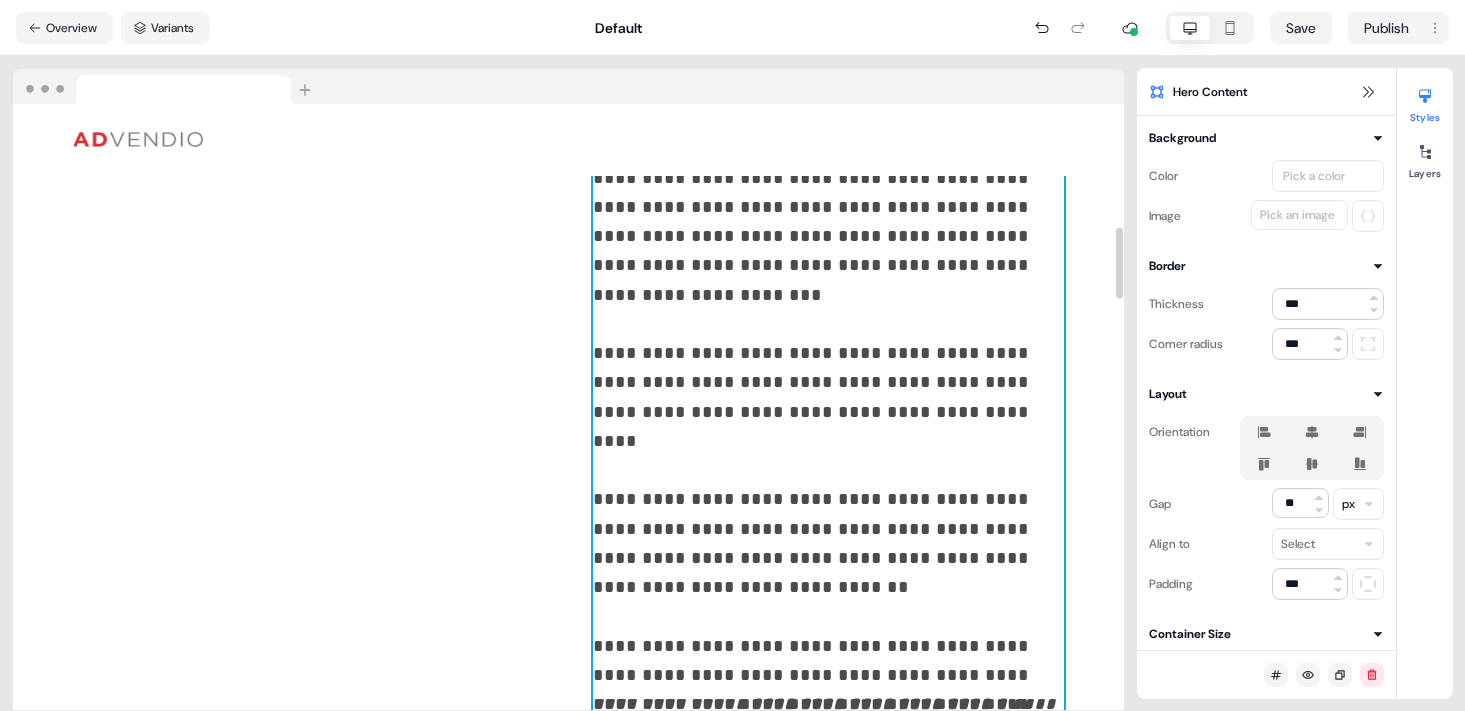 click at bounding box center [309, 350] 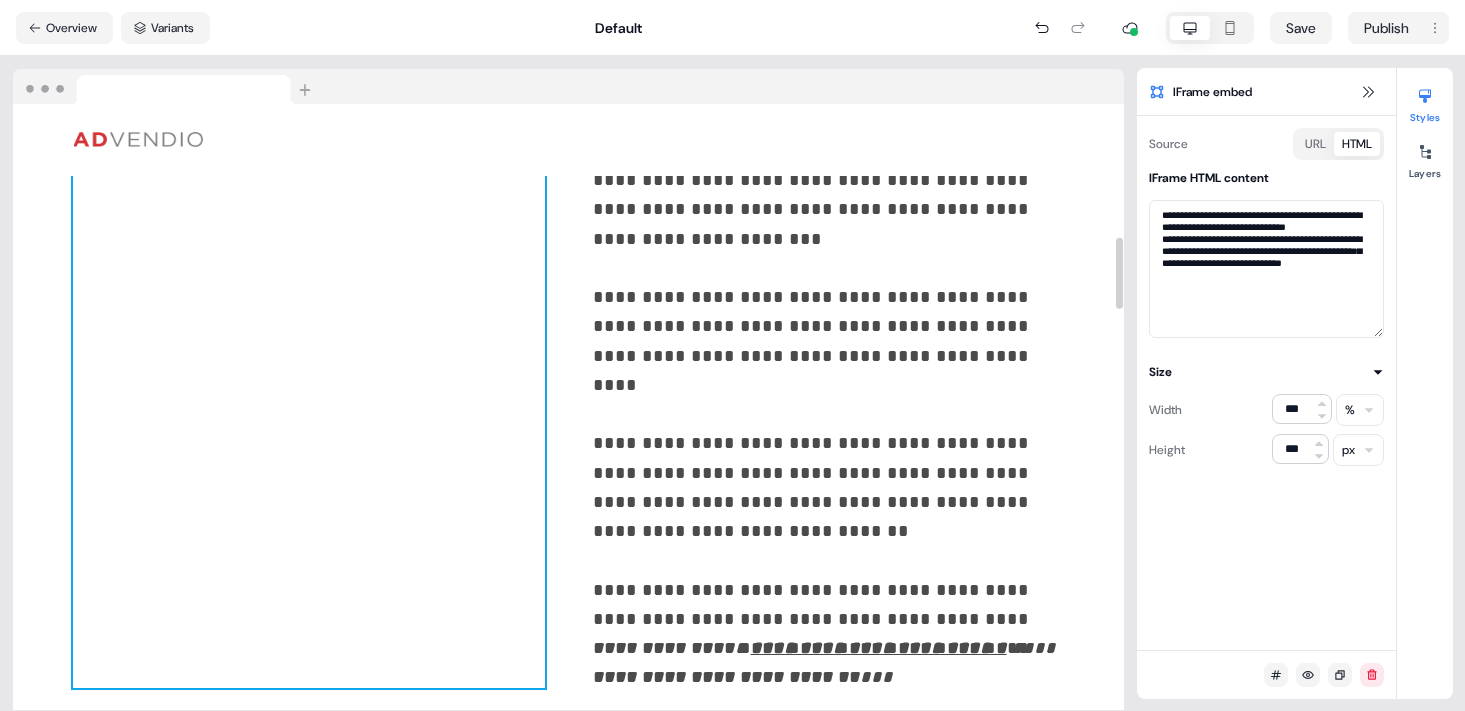 scroll, scrollTop: 1171, scrollLeft: 0, axis: vertical 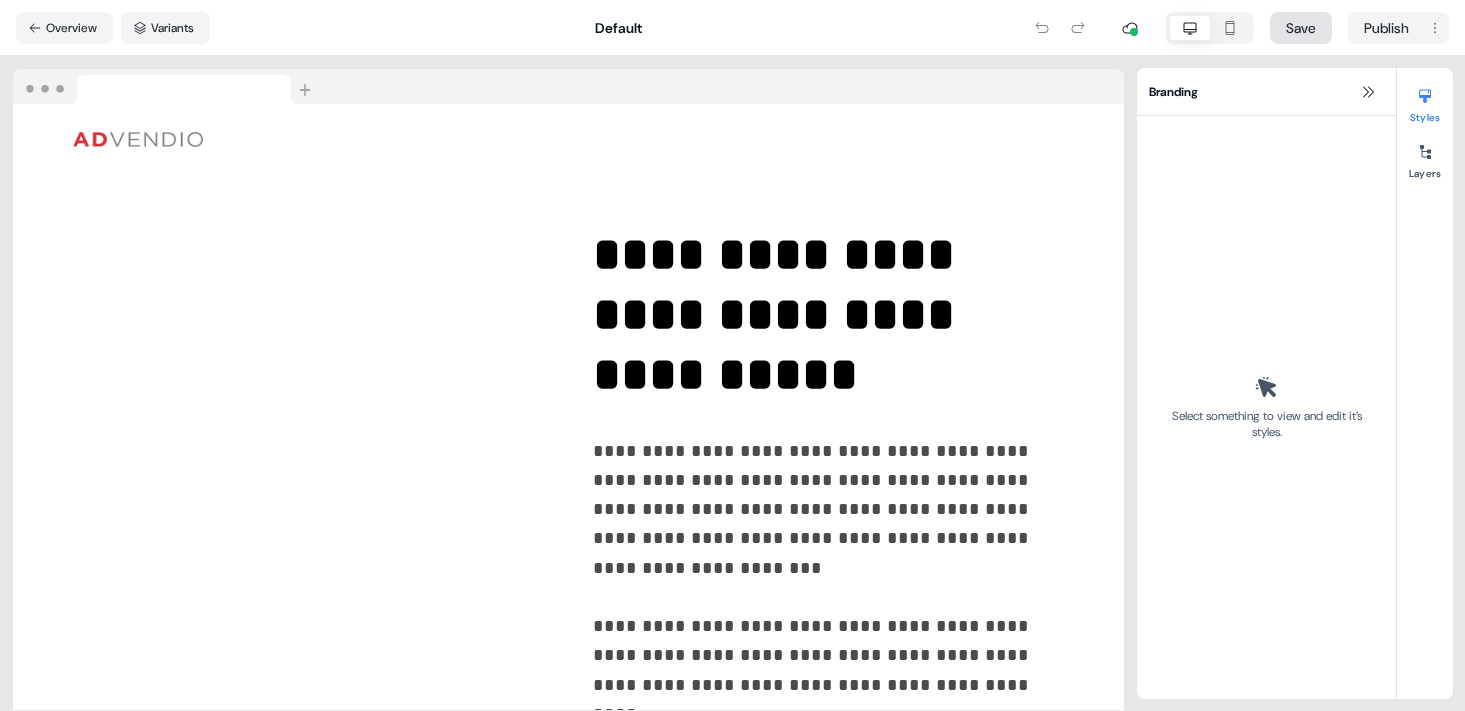 click on "Save" at bounding box center [1301, 28] 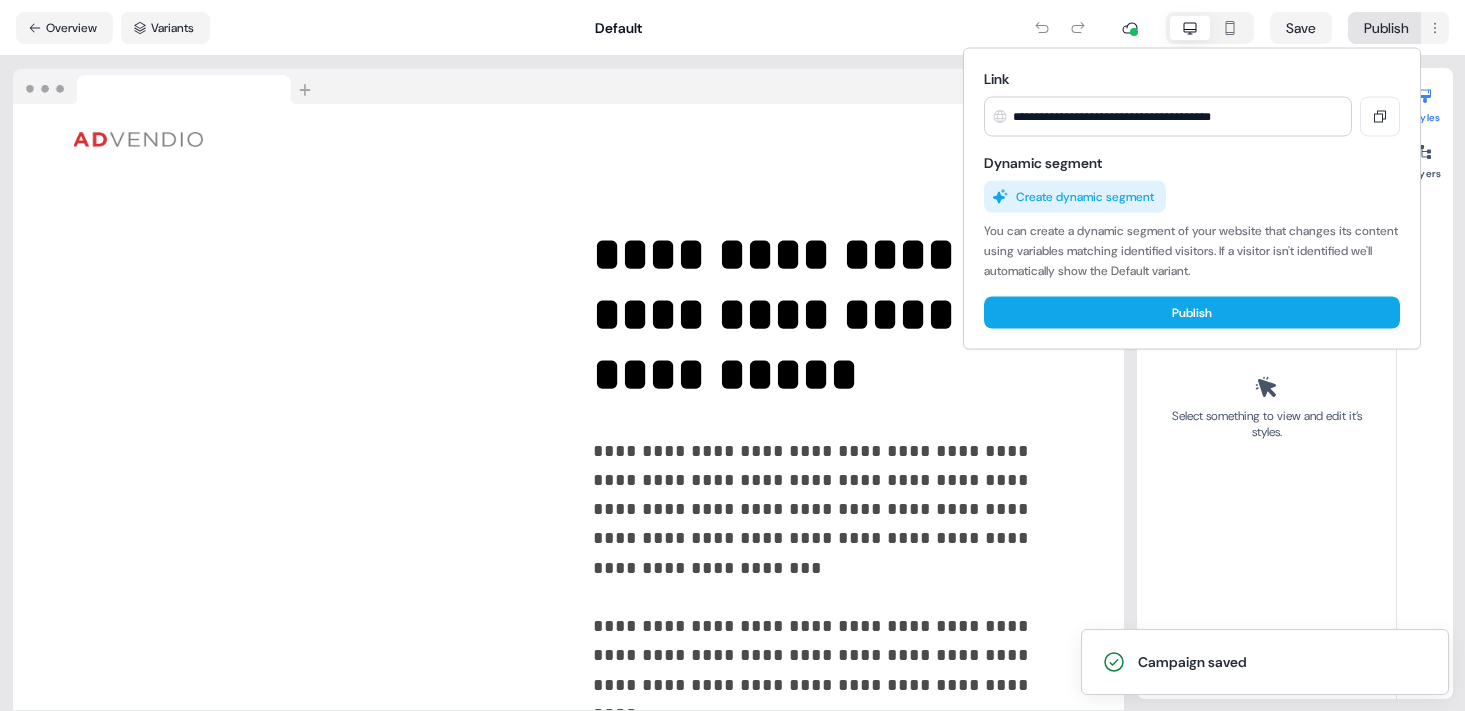 click on "**********" at bounding box center (732, 355) 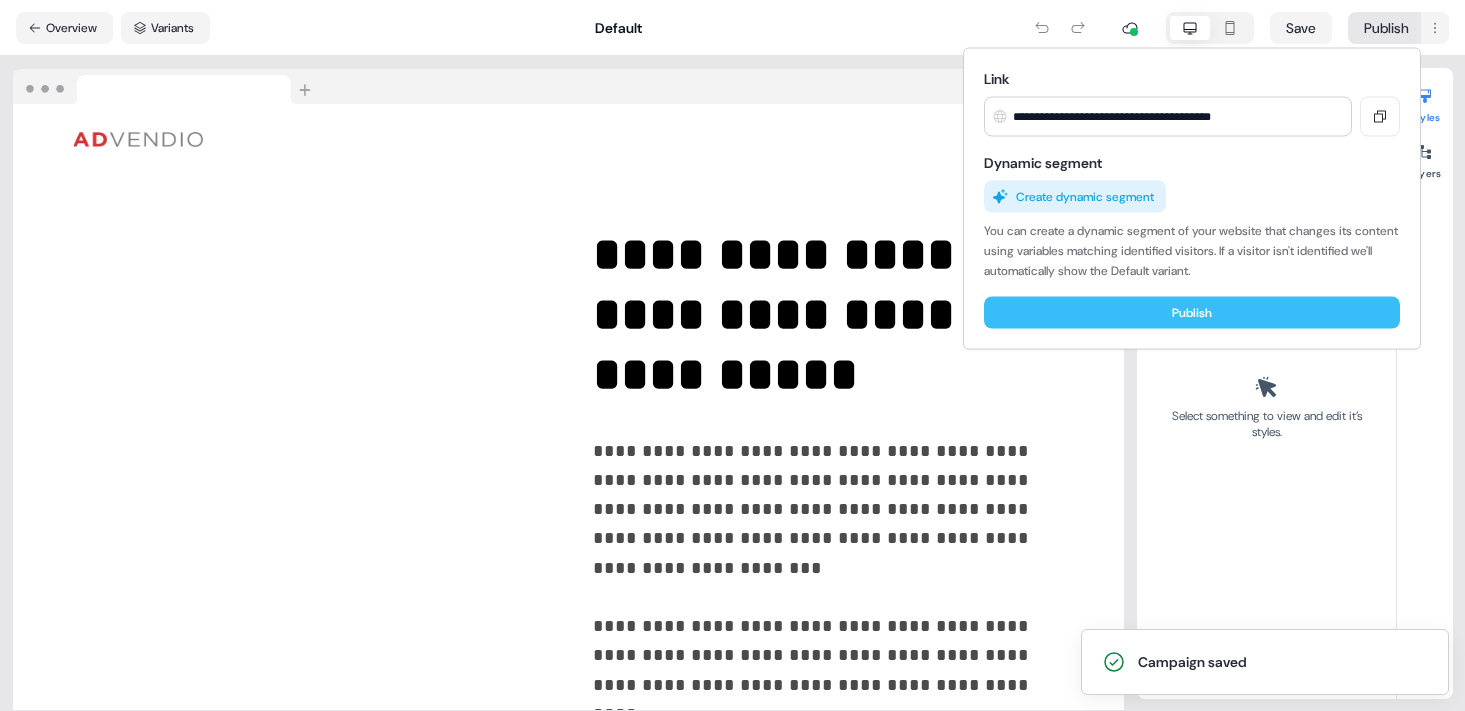 click on "Publish" at bounding box center (1192, 313) 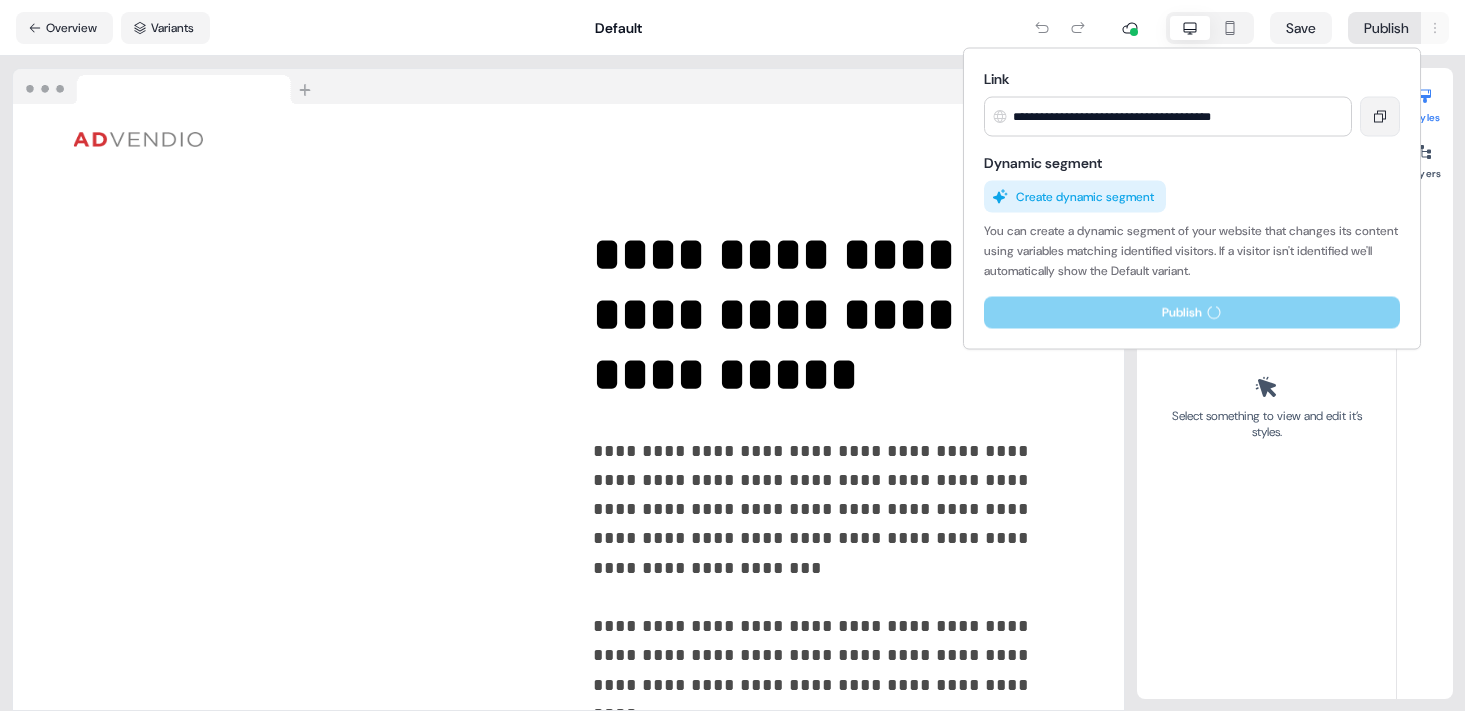 click 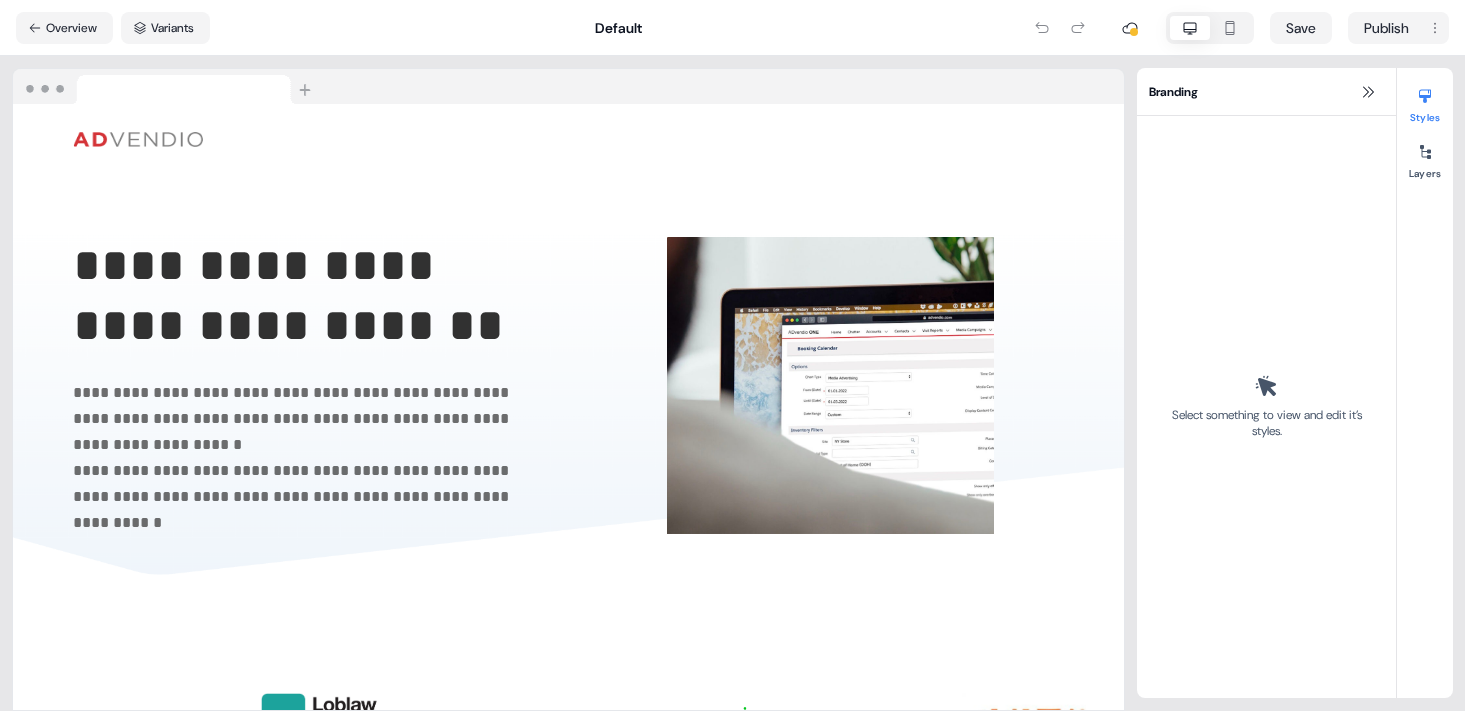scroll, scrollTop: 0, scrollLeft: 0, axis: both 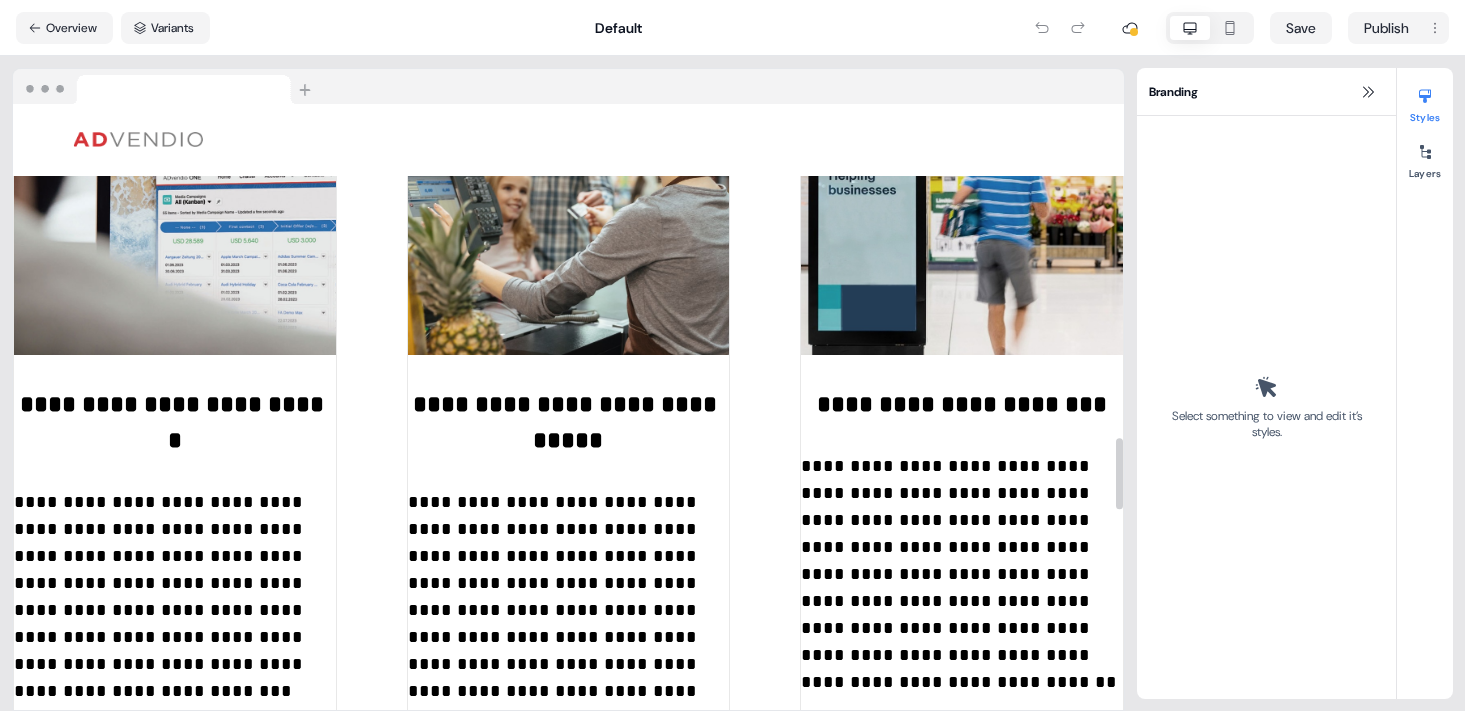 click on "**********" at bounding box center (569, 651) 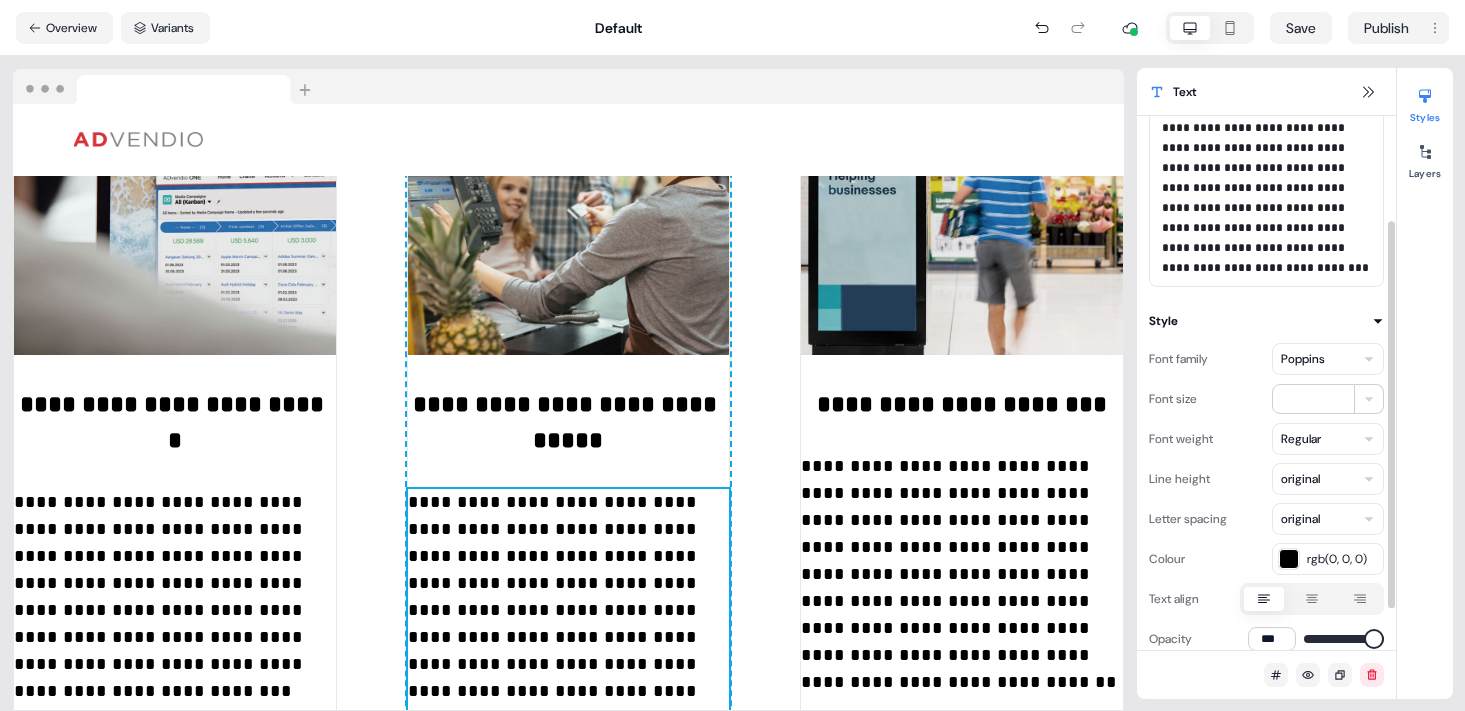 scroll, scrollTop: 144, scrollLeft: 0, axis: vertical 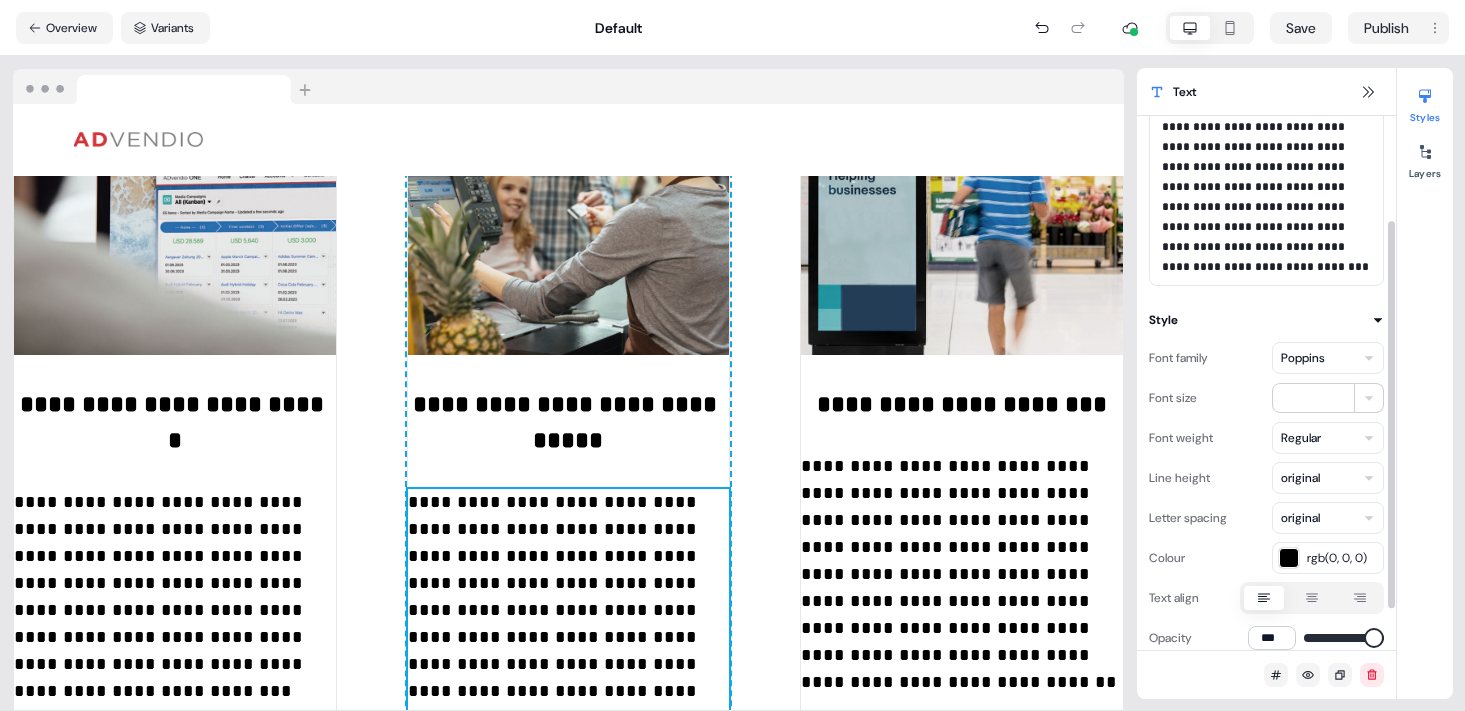 click on "**********" at bounding box center [732, 355] 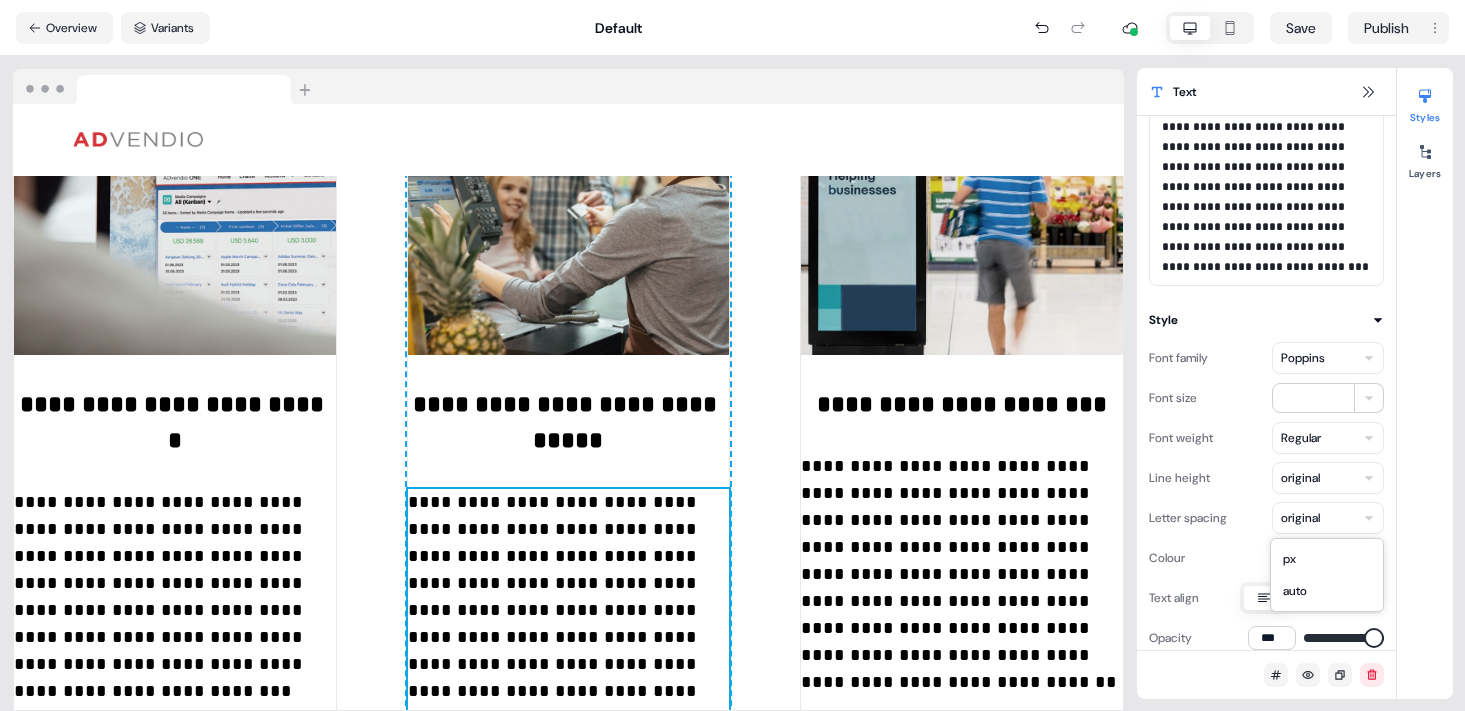 click on "**********" at bounding box center (732, 355) 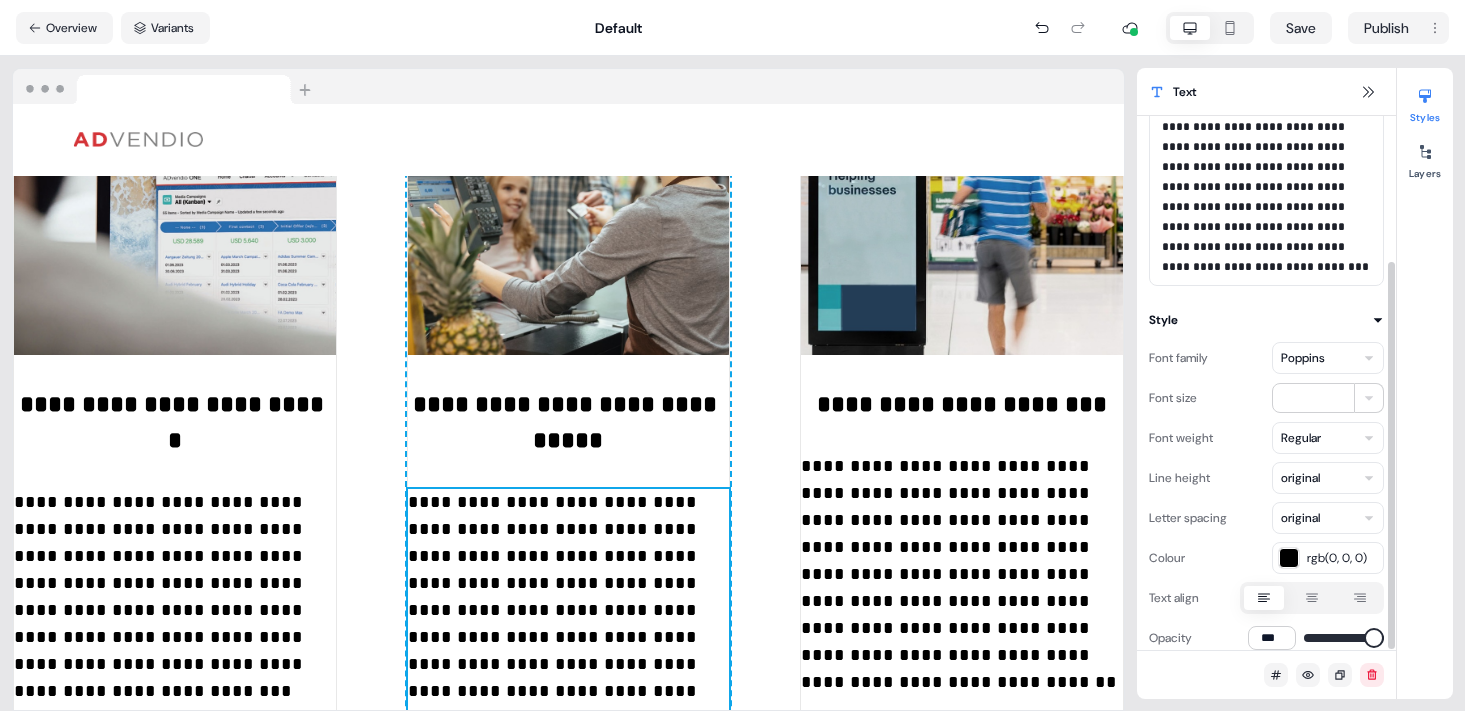 scroll, scrollTop: 200, scrollLeft: 0, axis: vertical 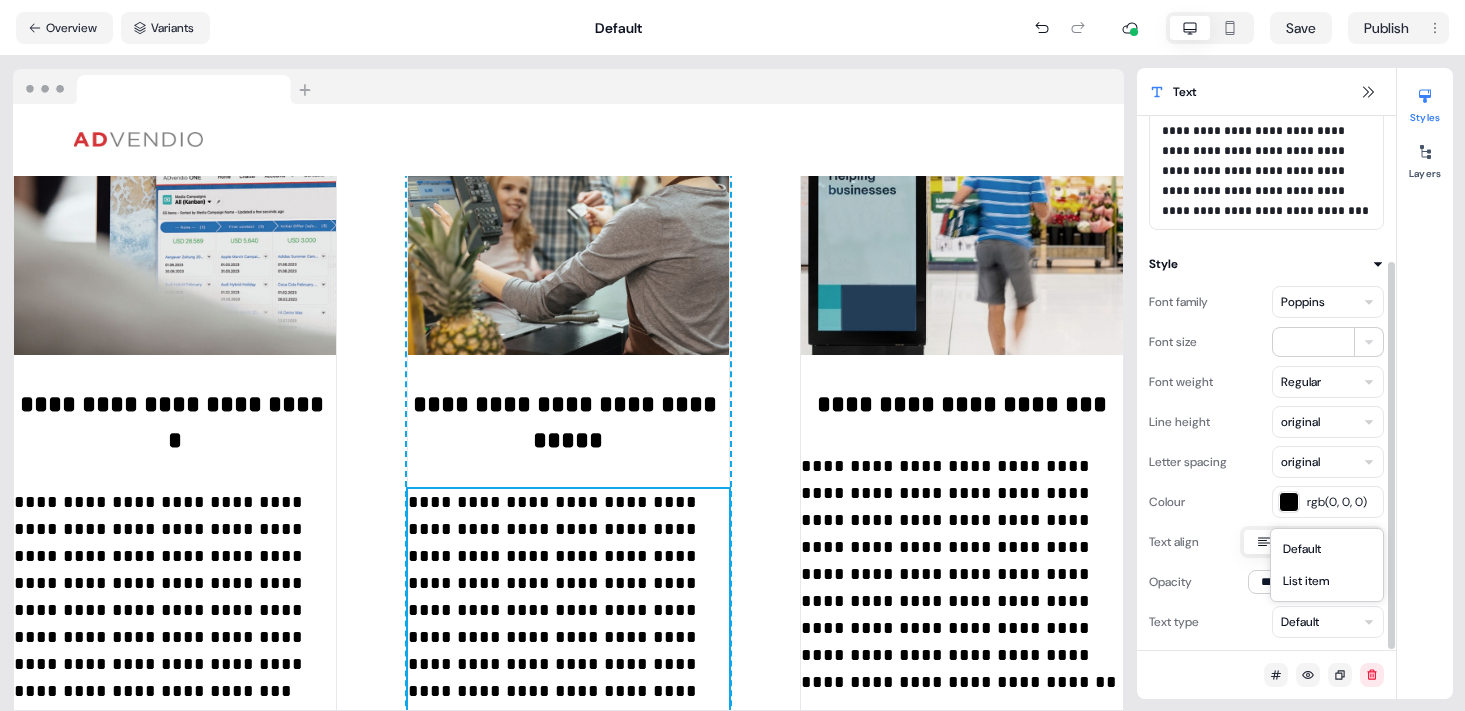 click on "**********" at bounding box center (732, 355) 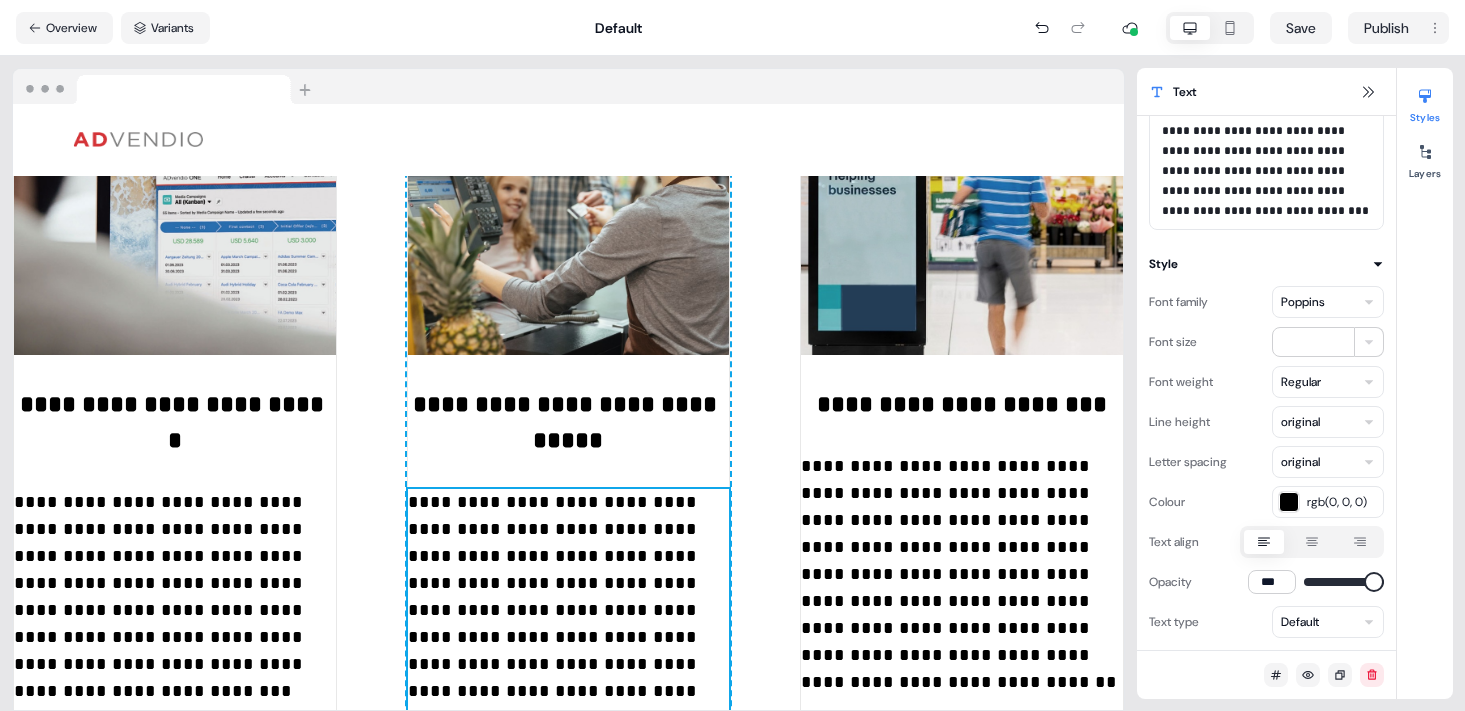 click on "**********" at bounding box center (732, 355) 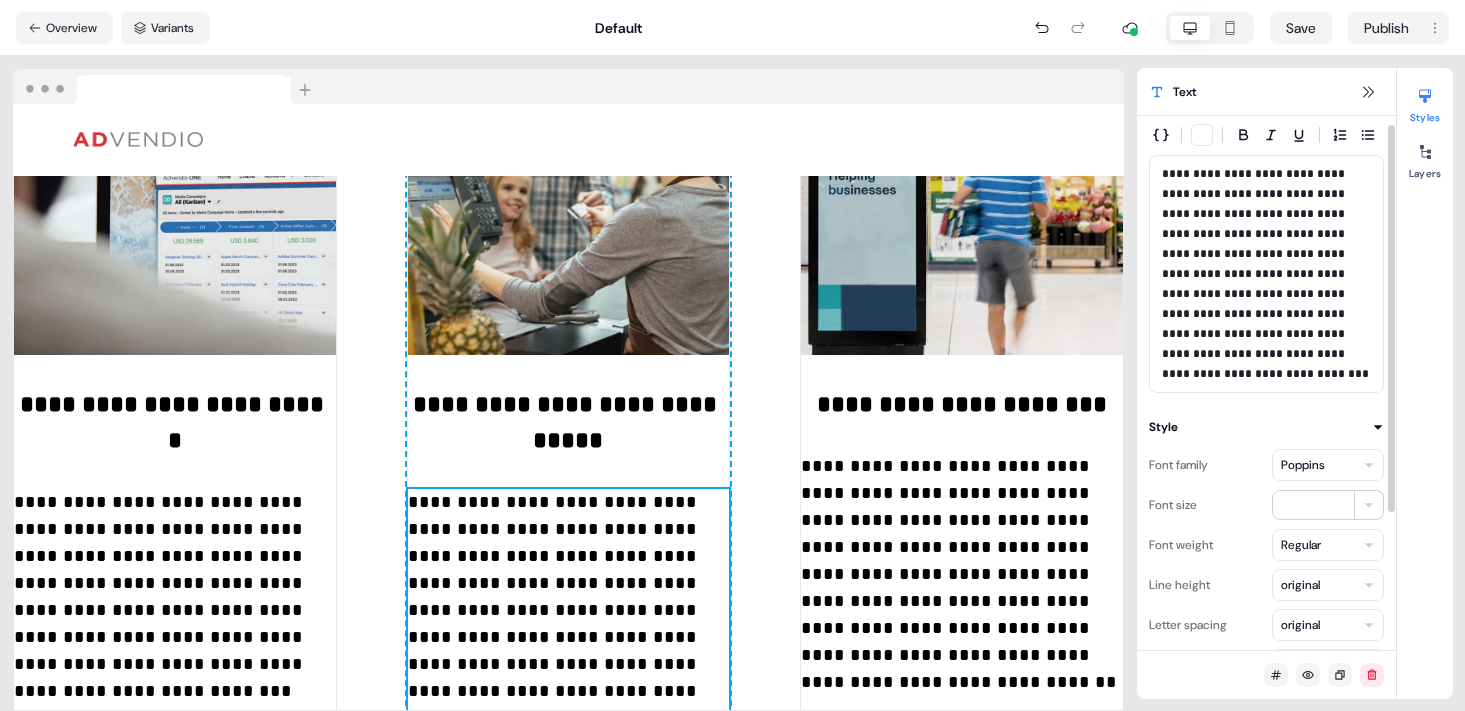 scroll, scrollTop: 0, scrollLeft: 0, axis: both 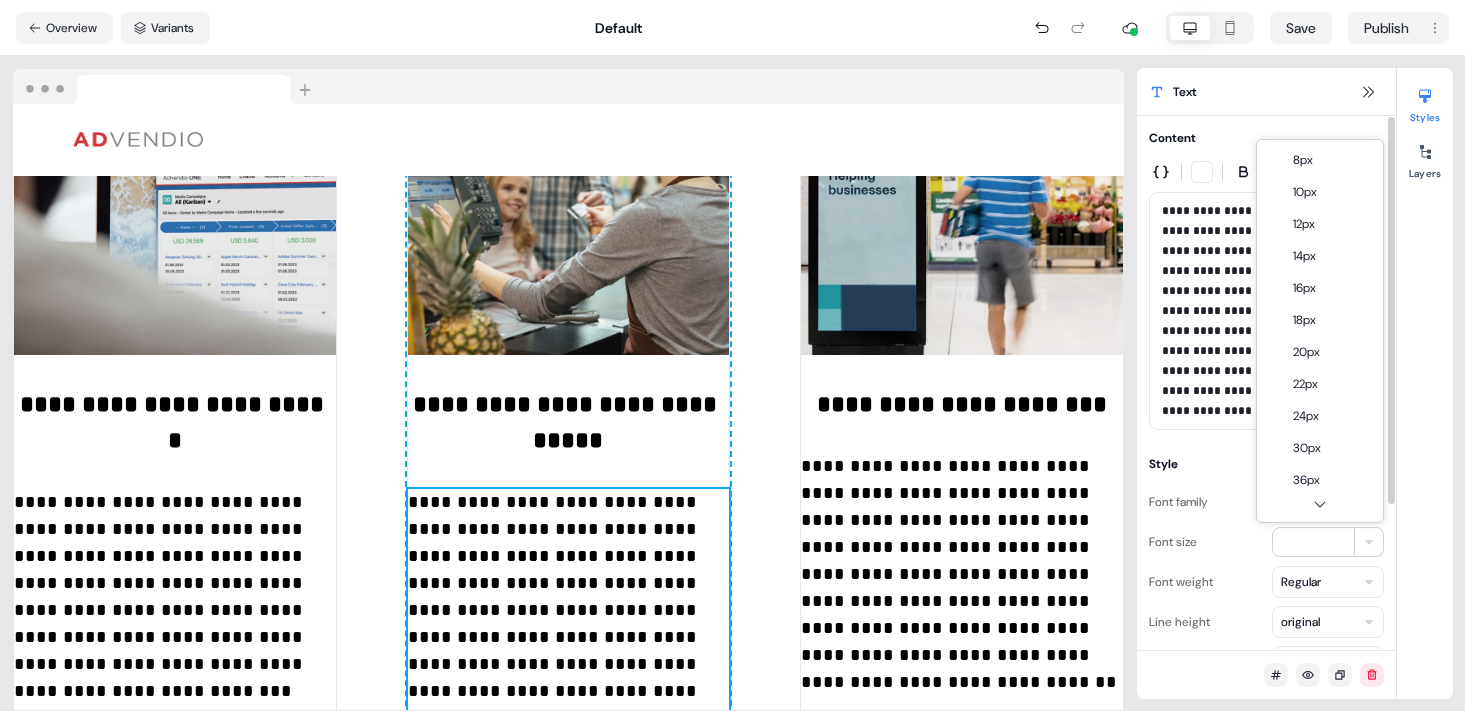 click on "**********" at bounding box center [732, 355] 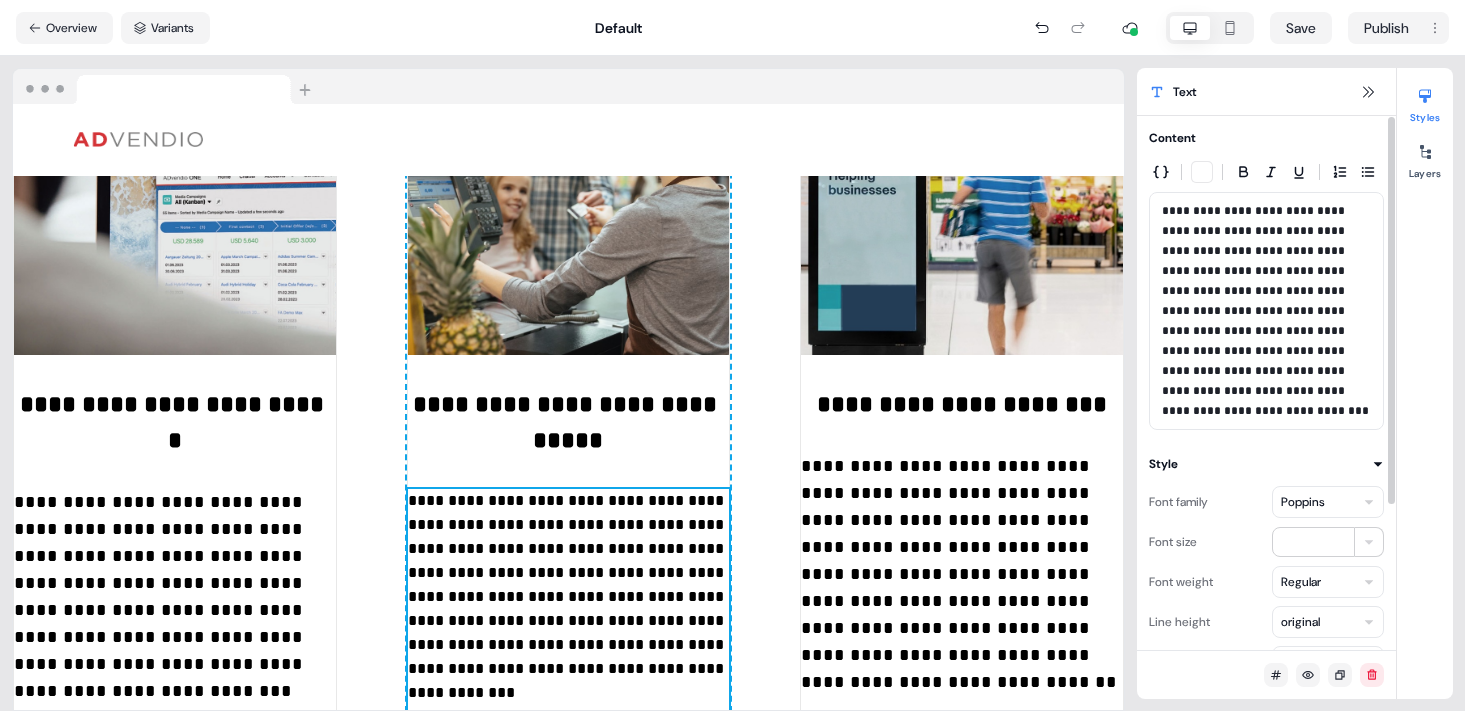 click on "**********" at bounding box center (732, 355) 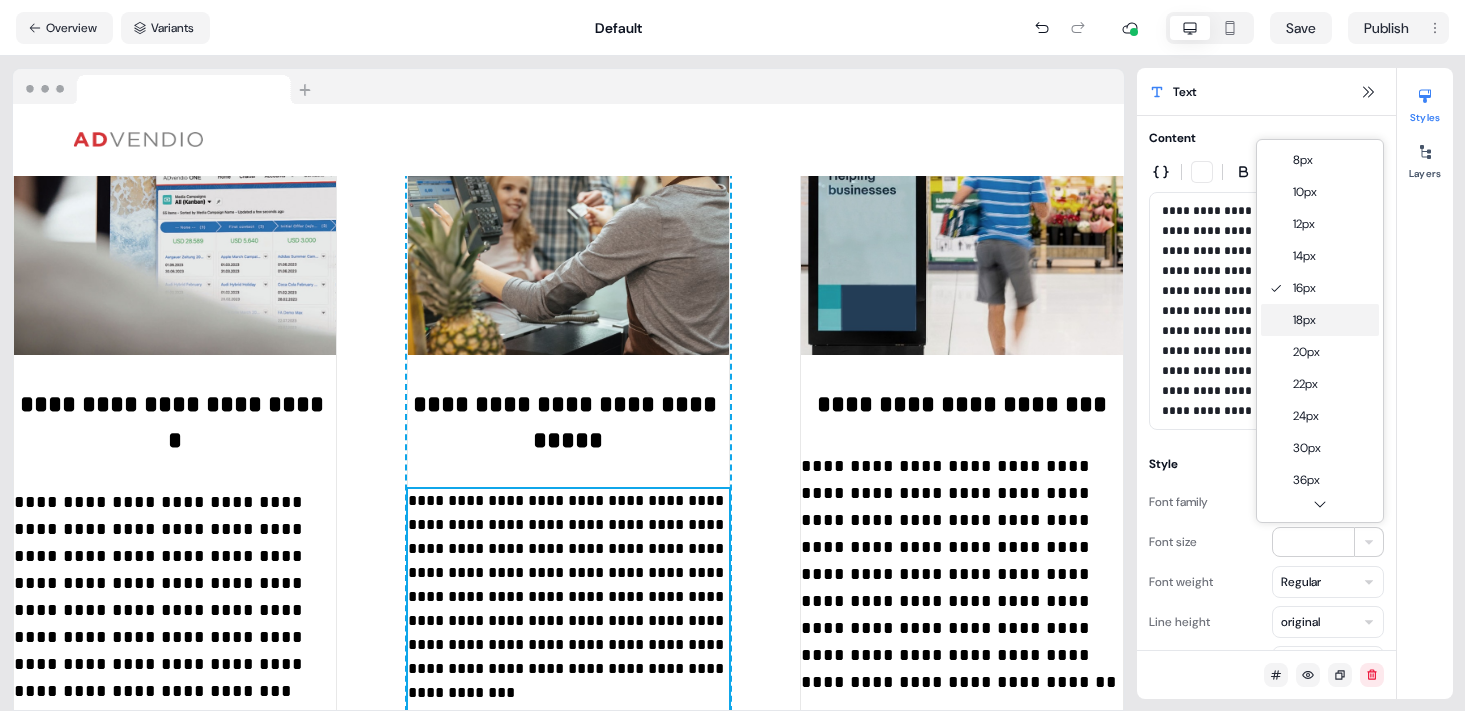 type on "**" 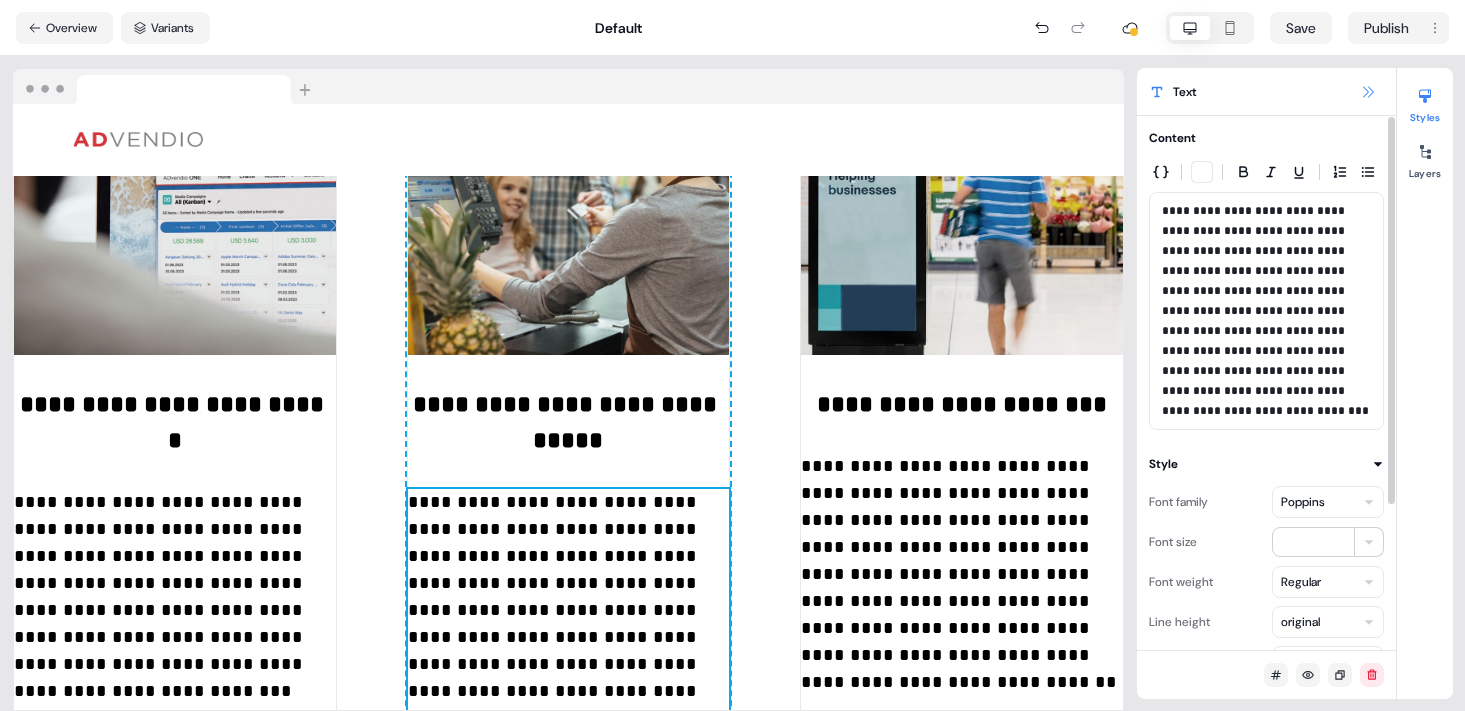 click 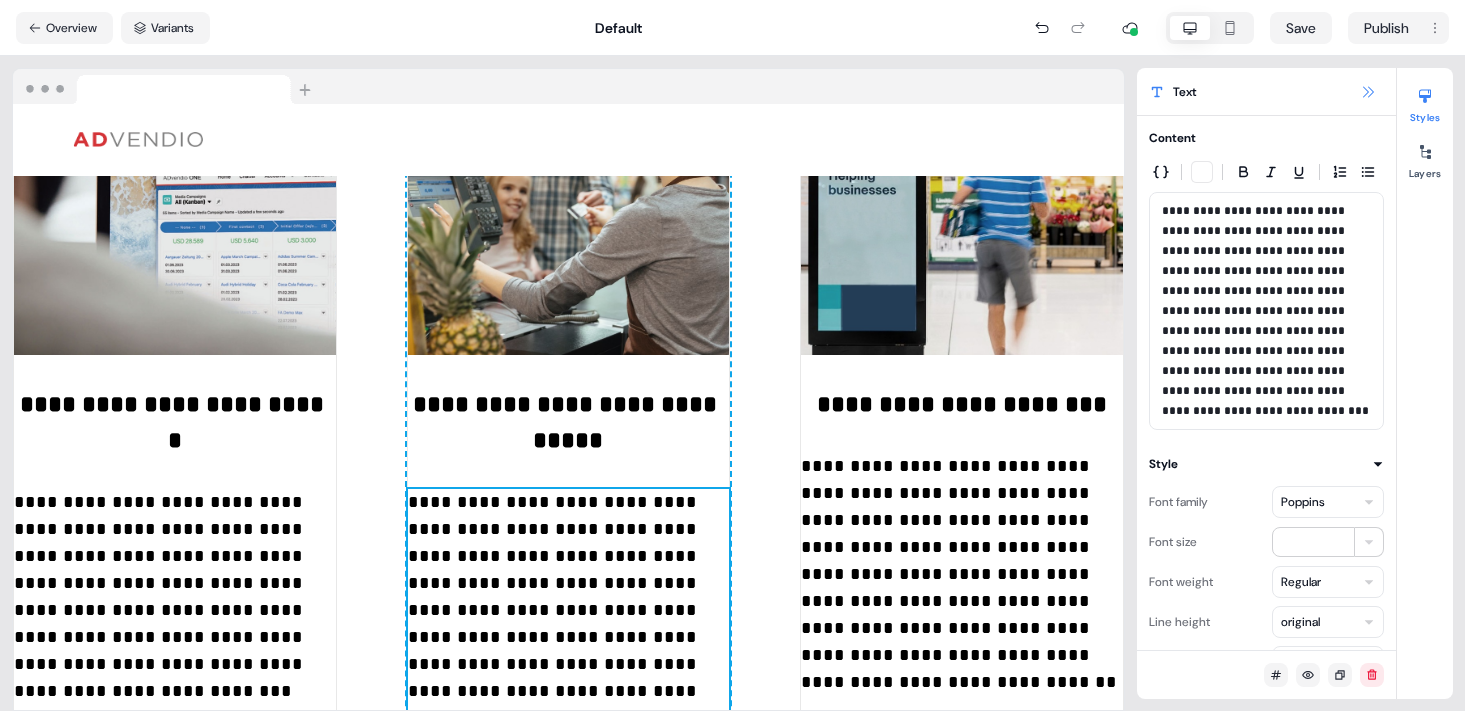 click 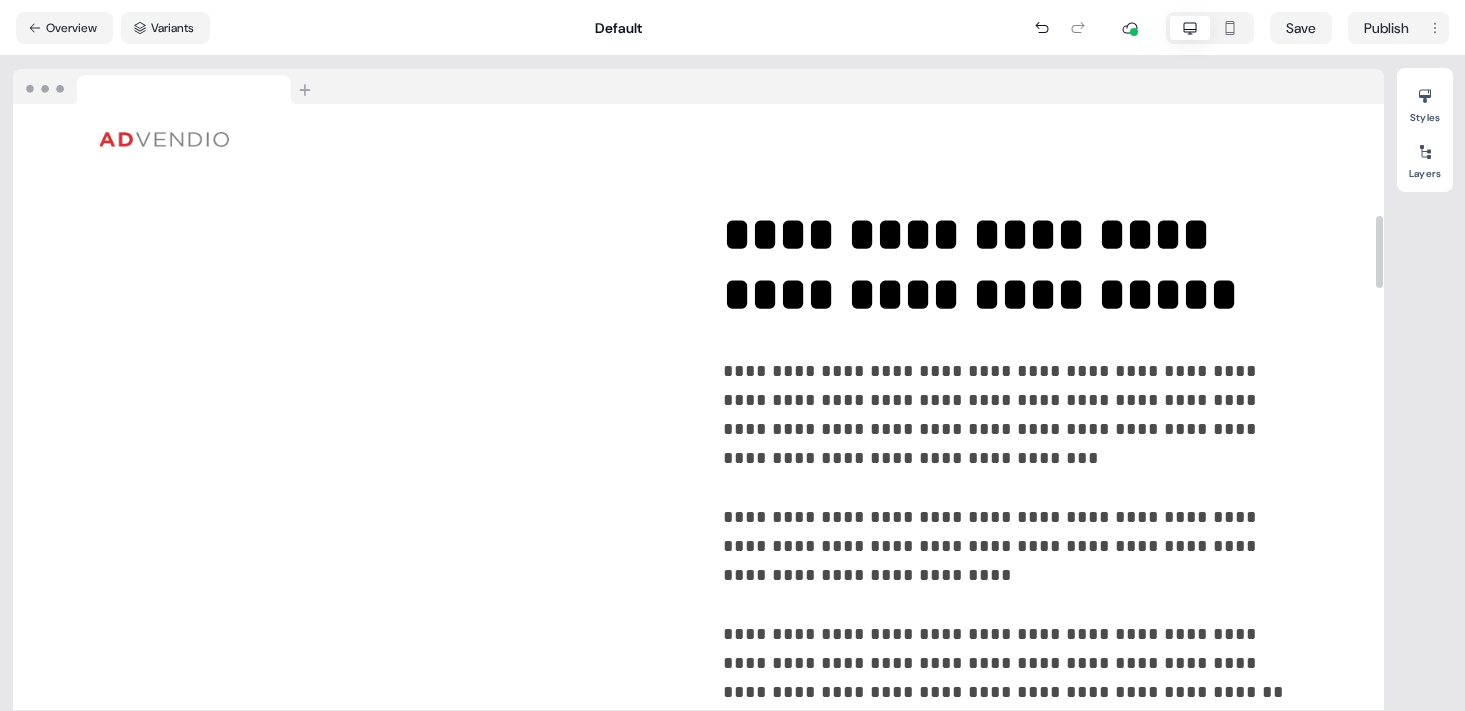 scroll, scrollTop: 978, scrollLeft: 0, axis: vertical 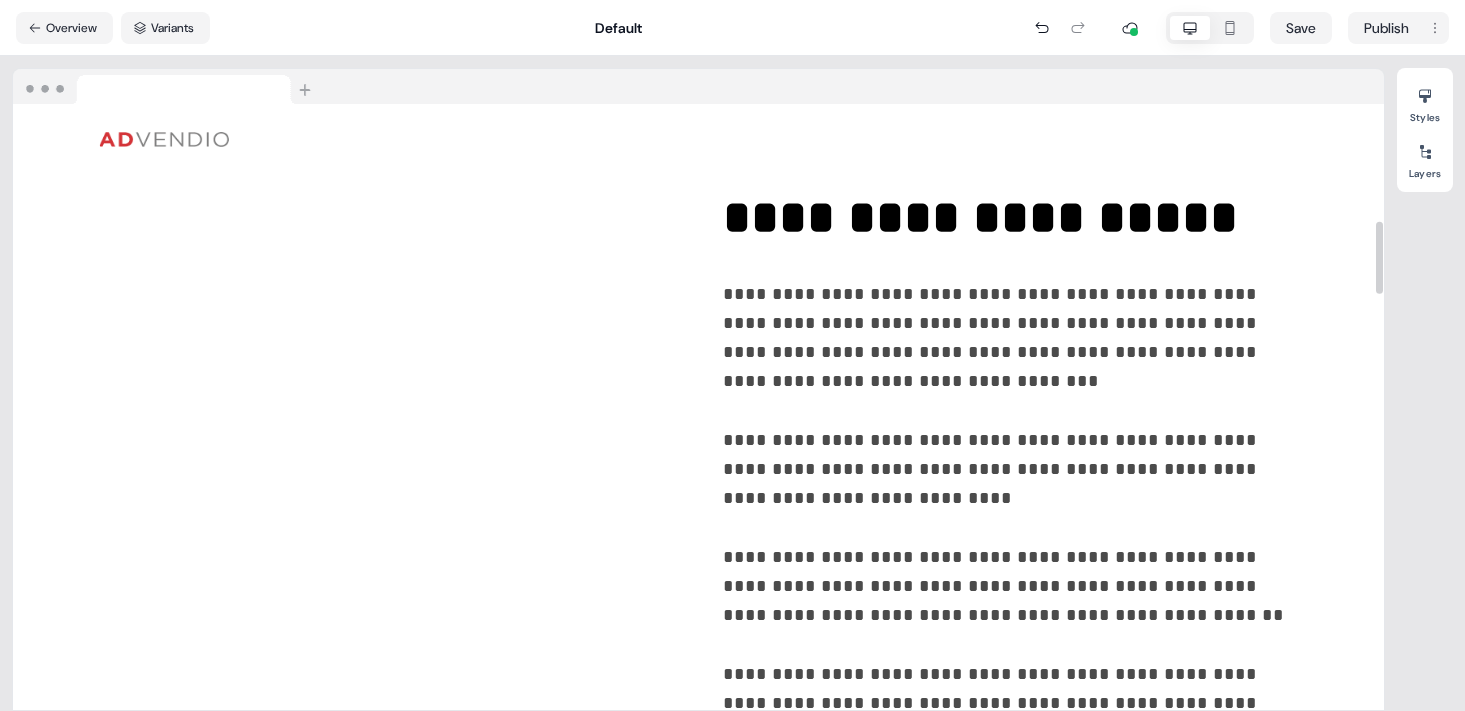 click at bounding box center [387, 466] 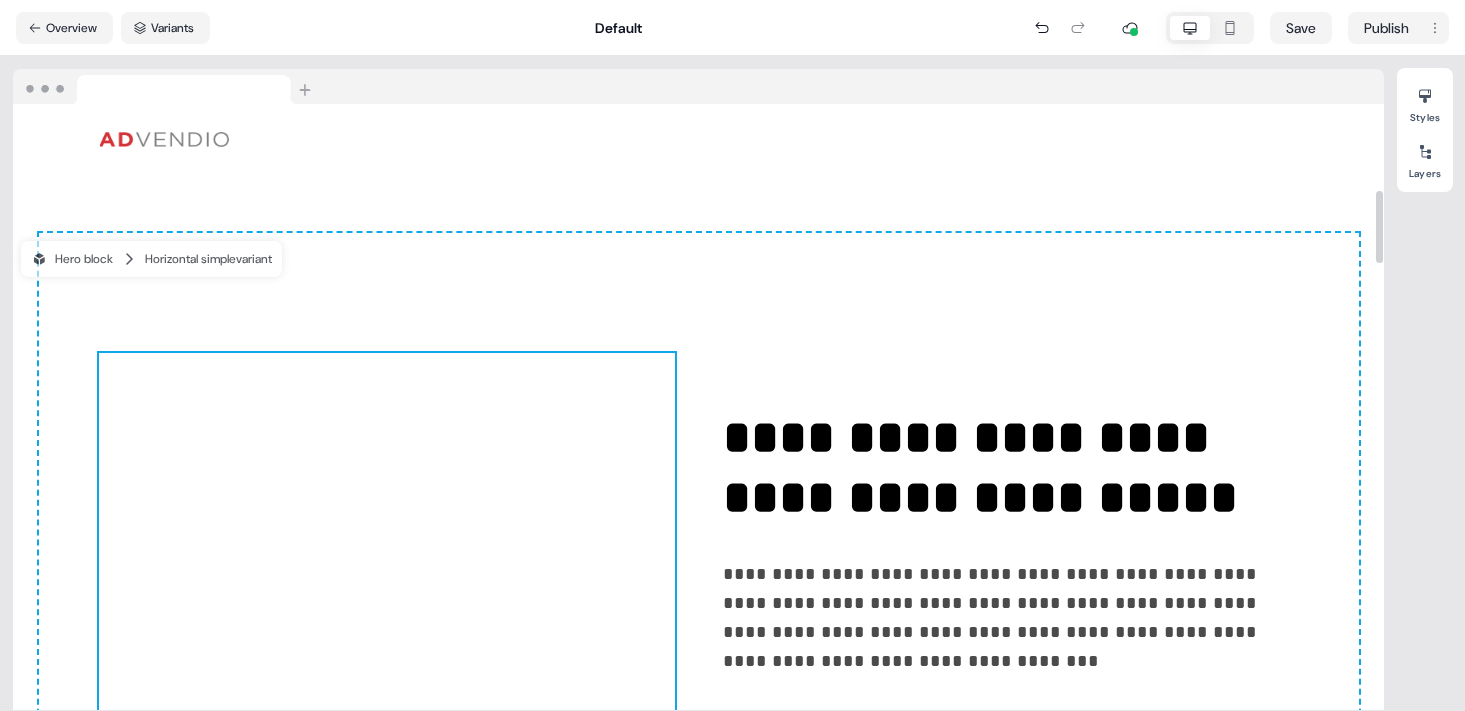 scroll, scrollTop: 599, scrollLeft: 0, axis: vertical 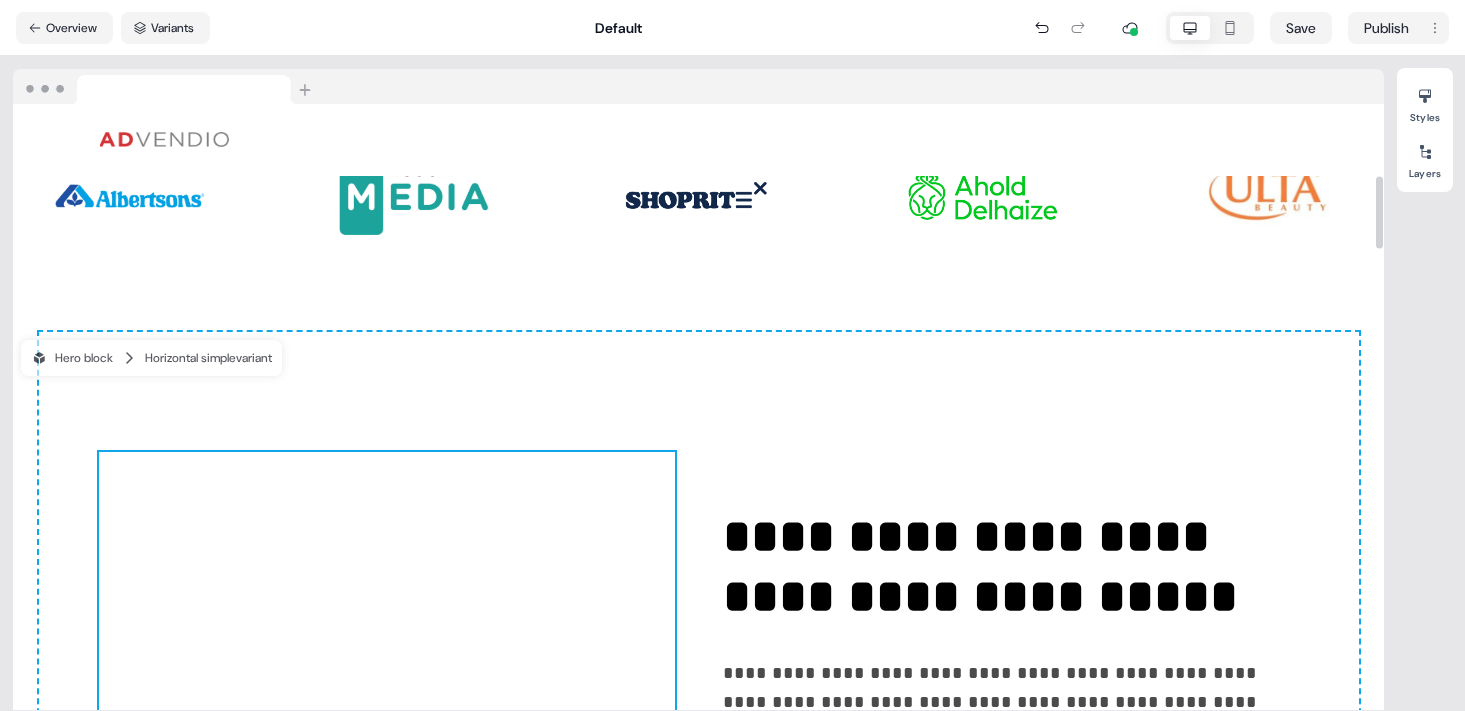 click at bounding box center (983, 196) 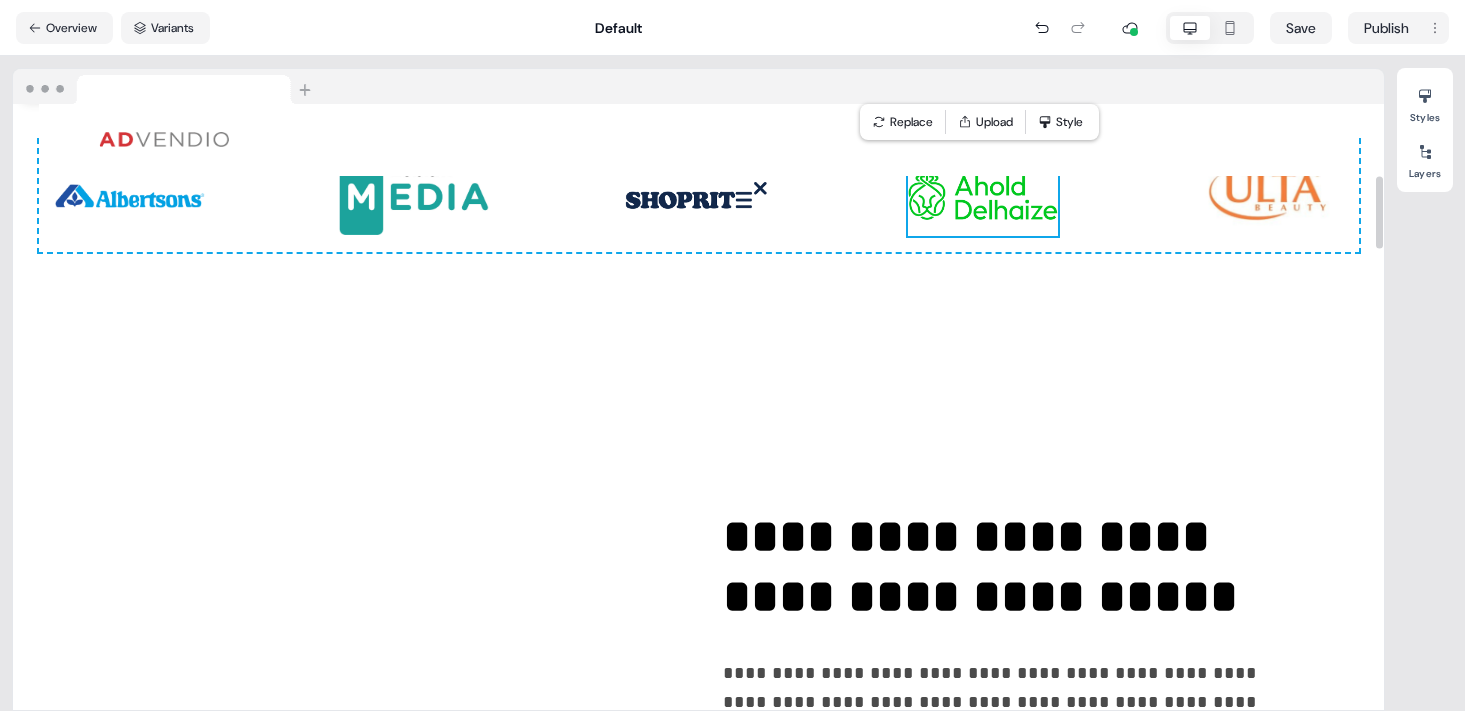 click on "**********" at bounding box center [699, 845] 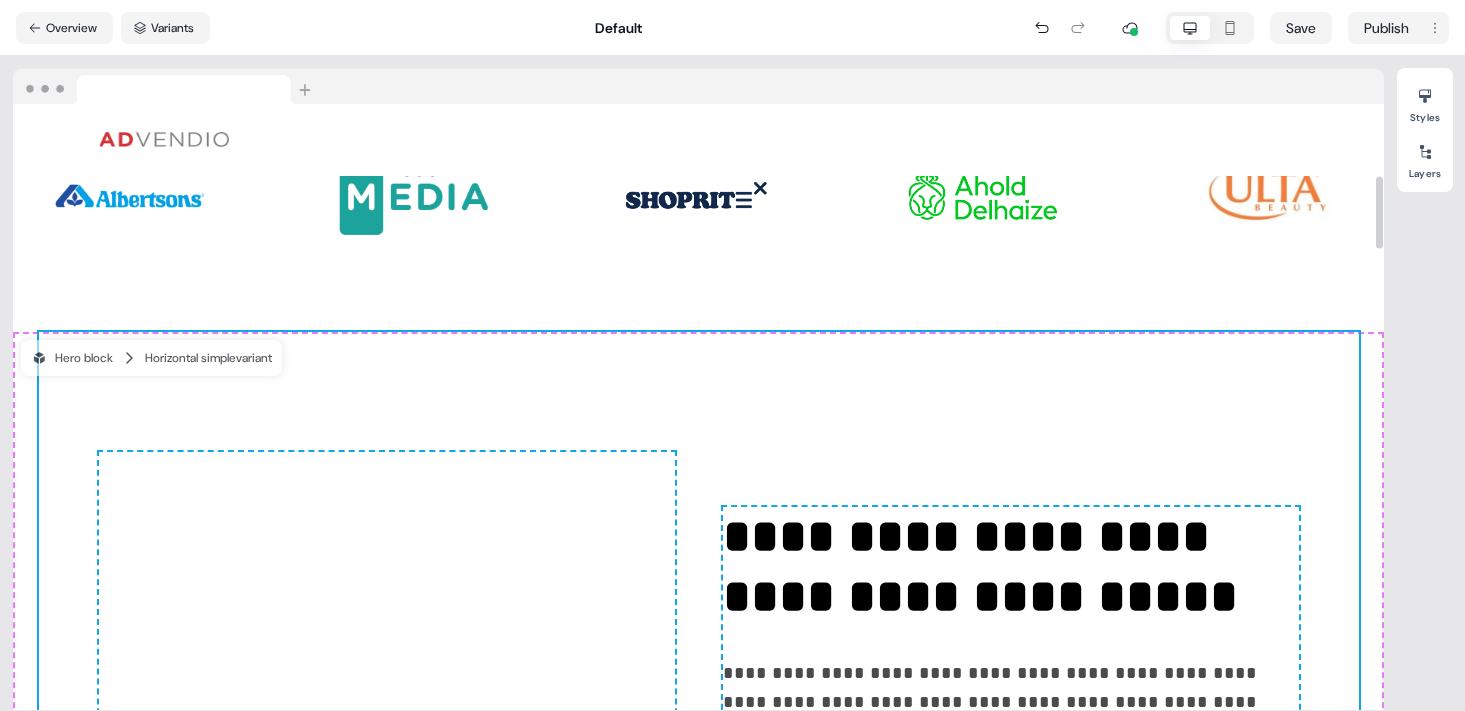 click on "**********" at bounding box center (980, 566) 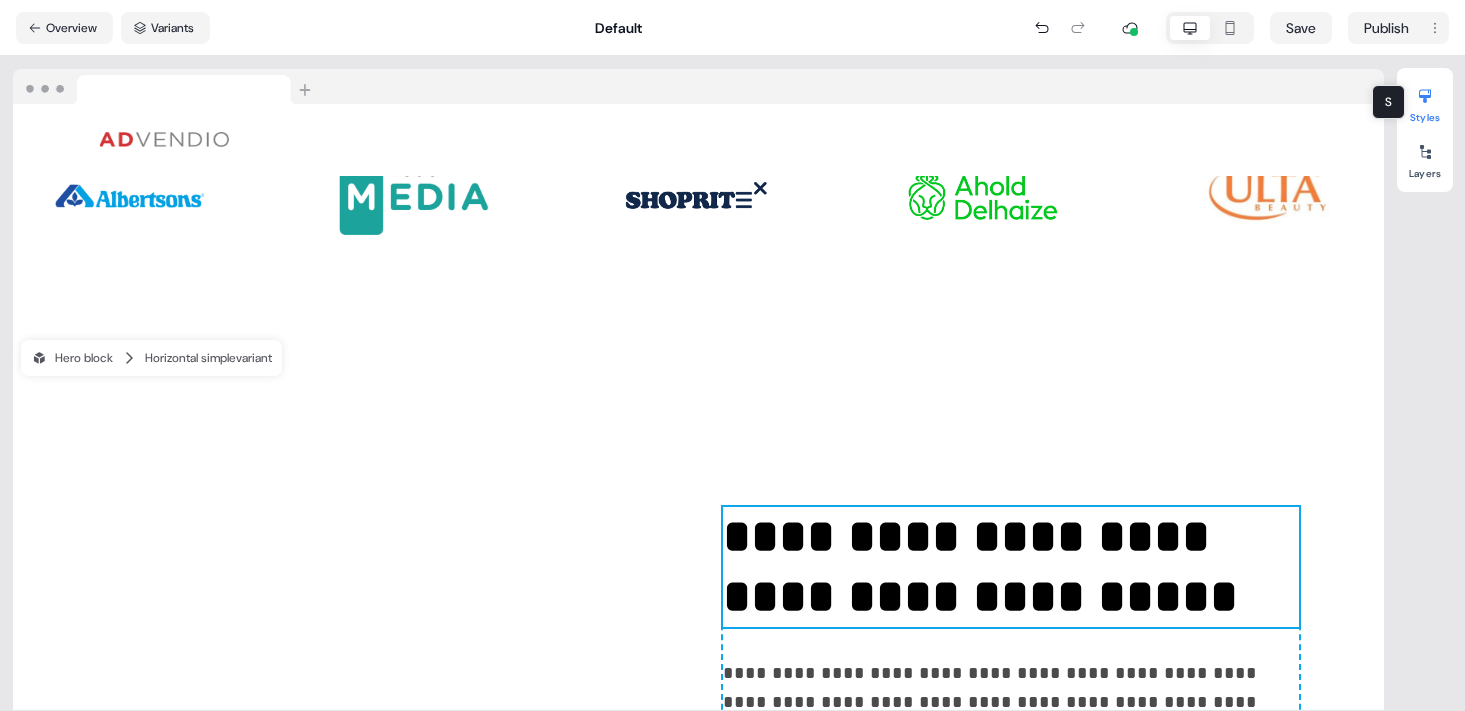 click 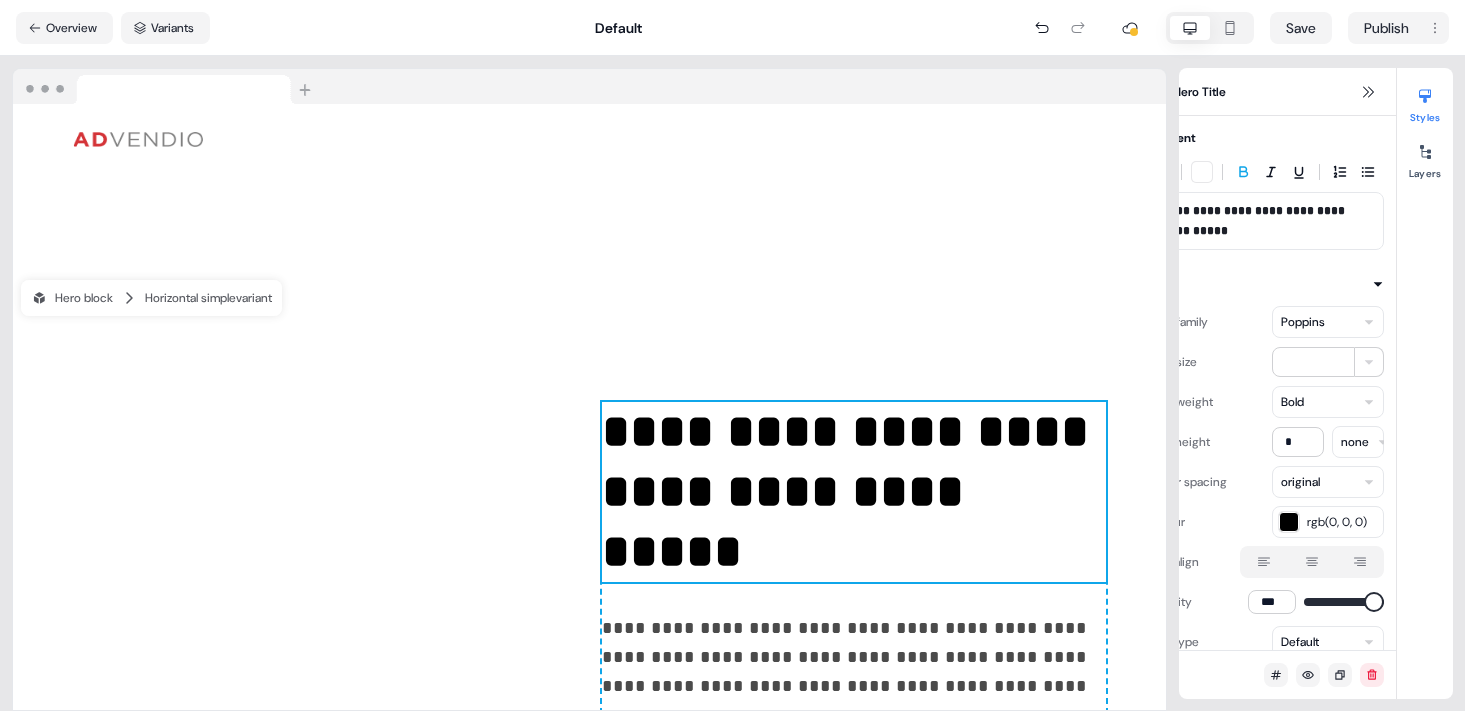 scroll, scrollTop: 535, scrollLeft: 0, axis: vertical 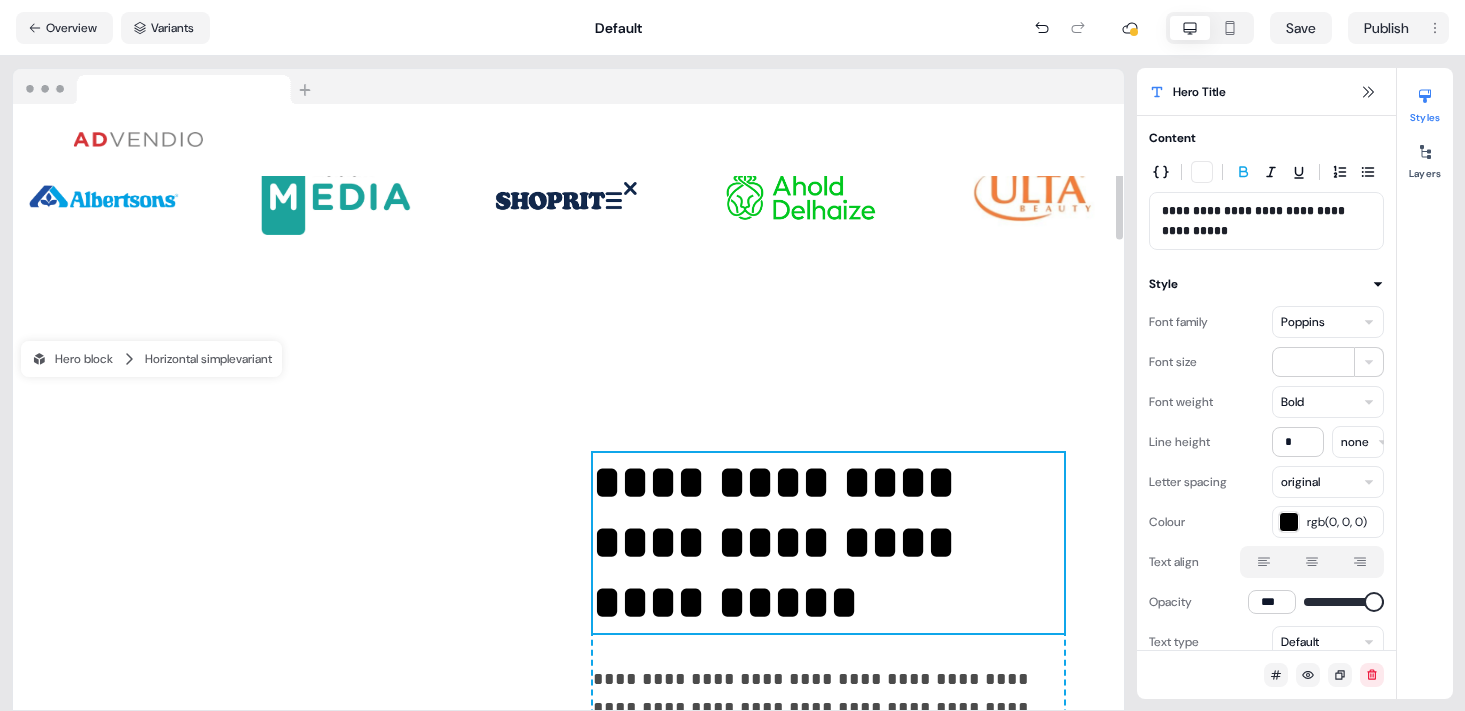click at bounding box center [309, 851] 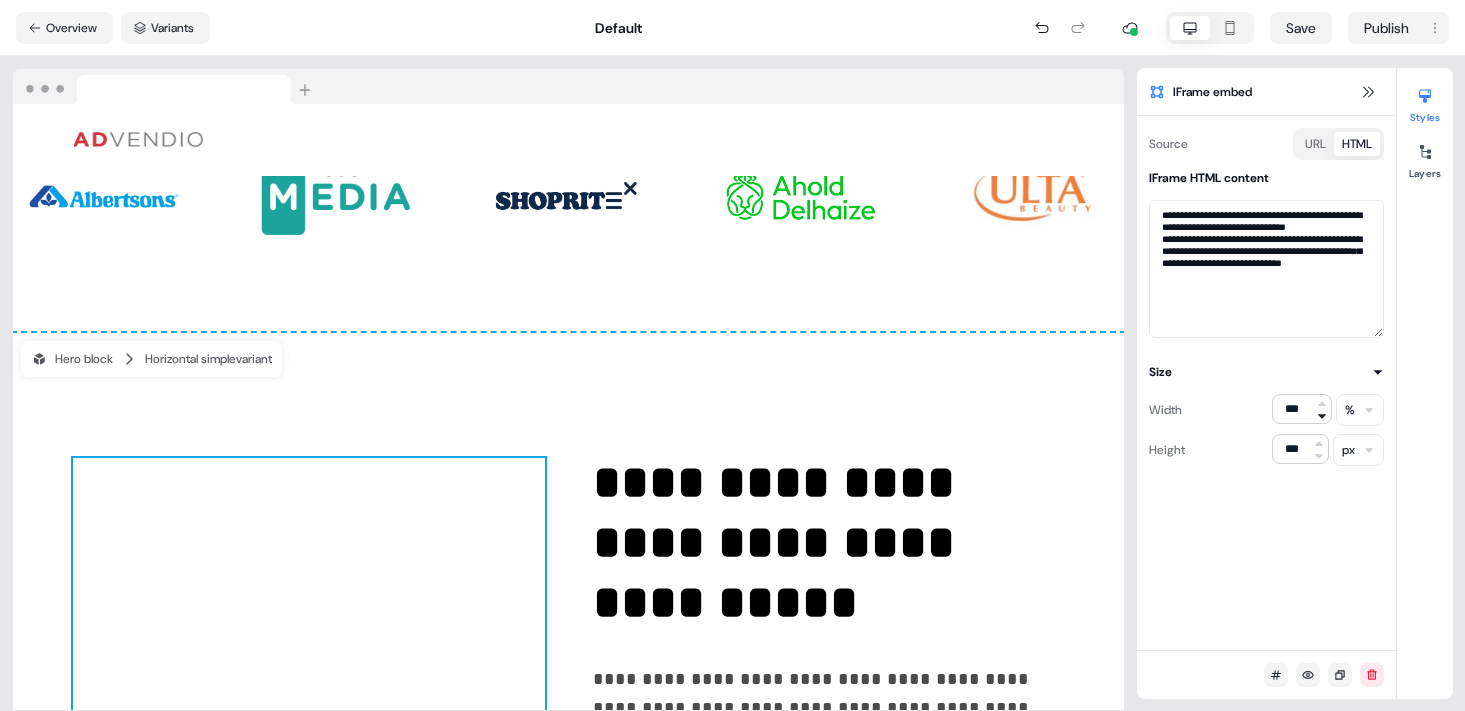 click 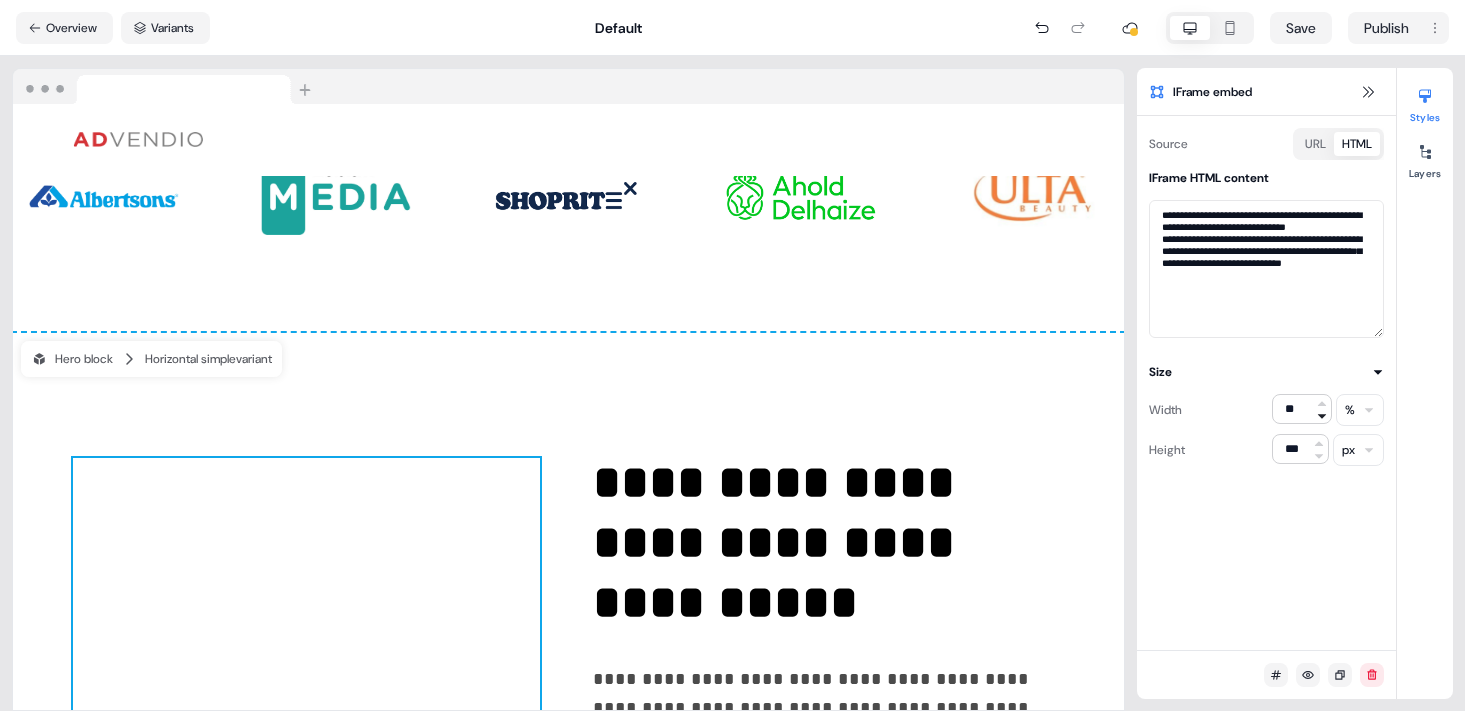 click 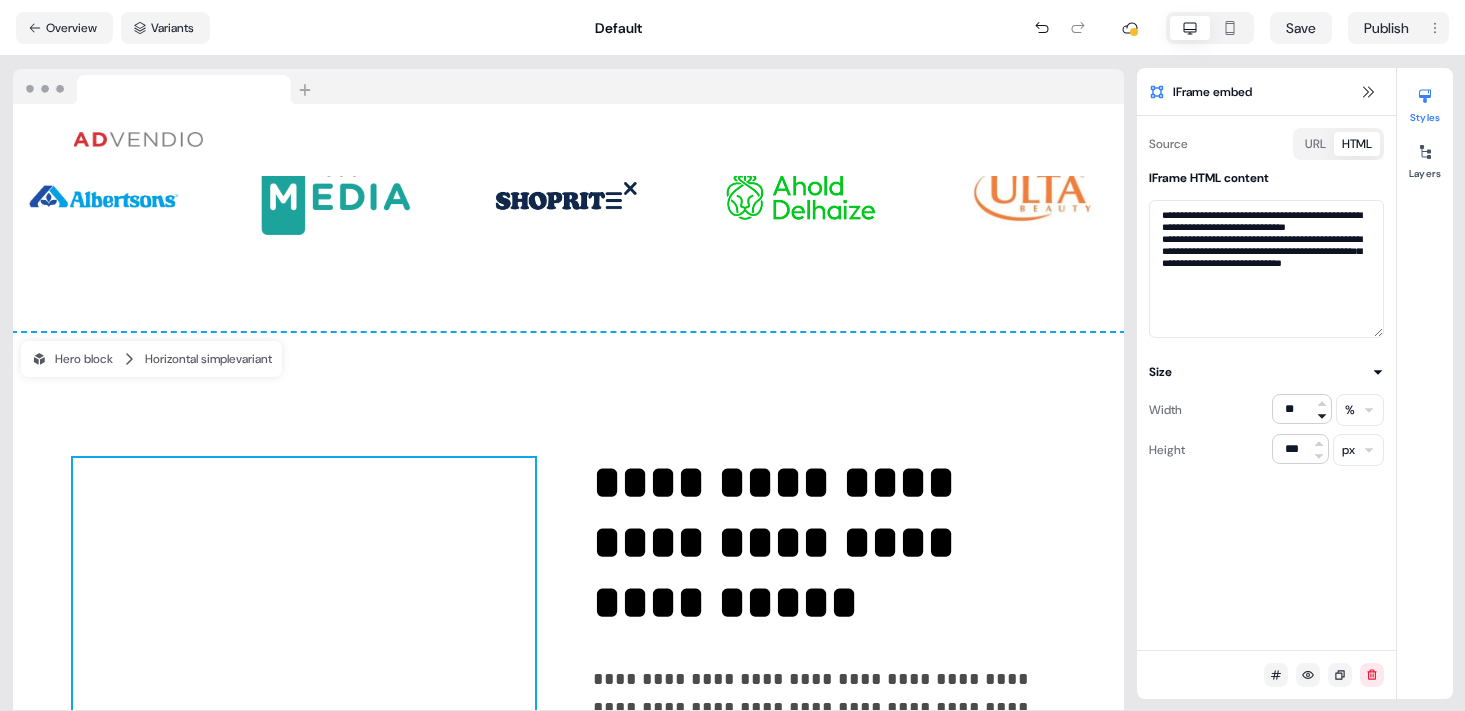 click 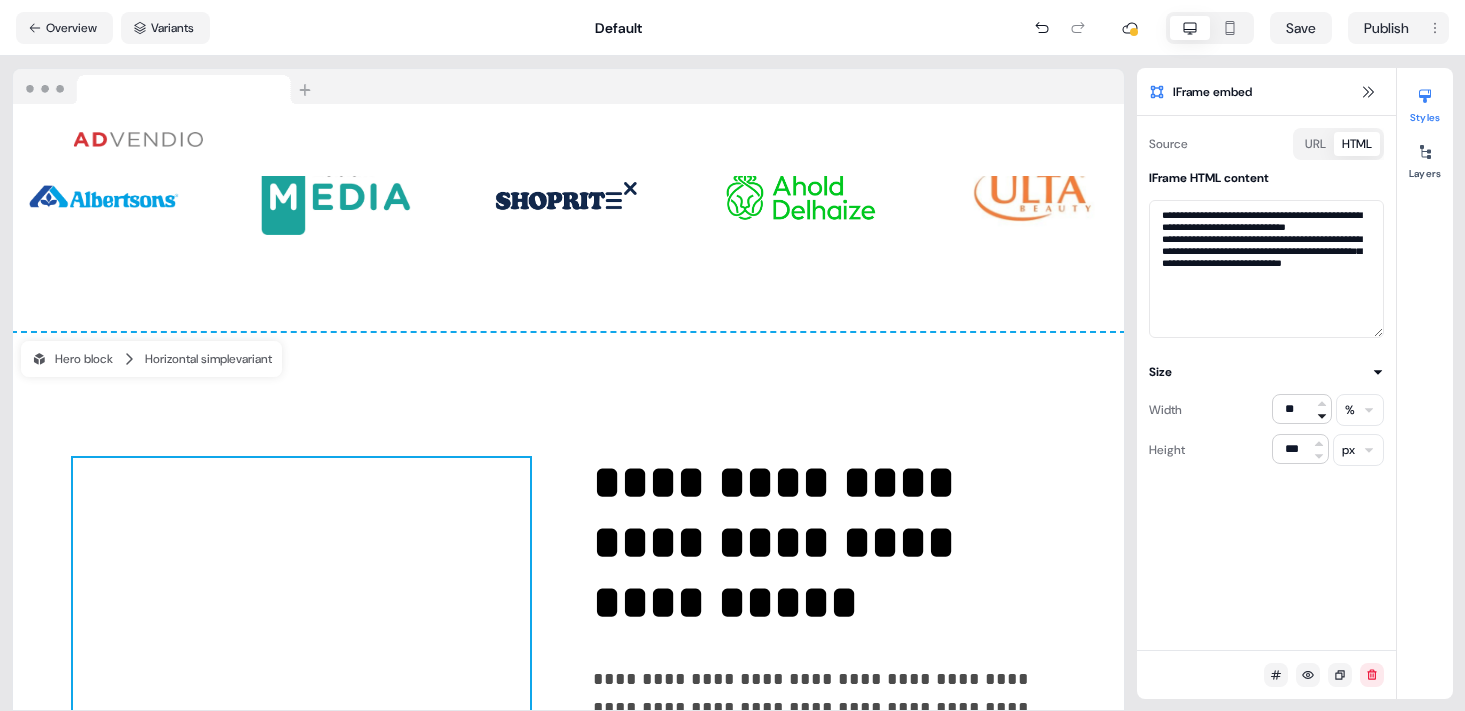 click 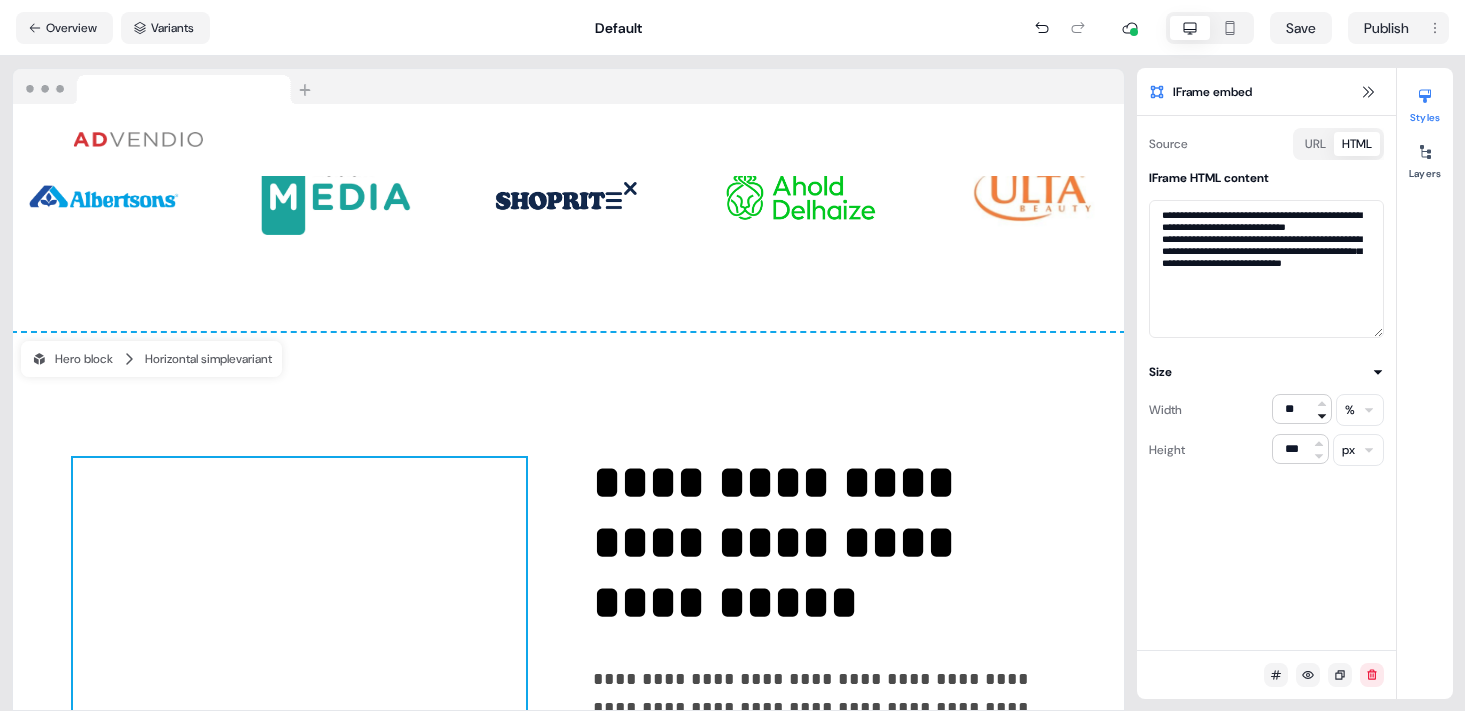 click 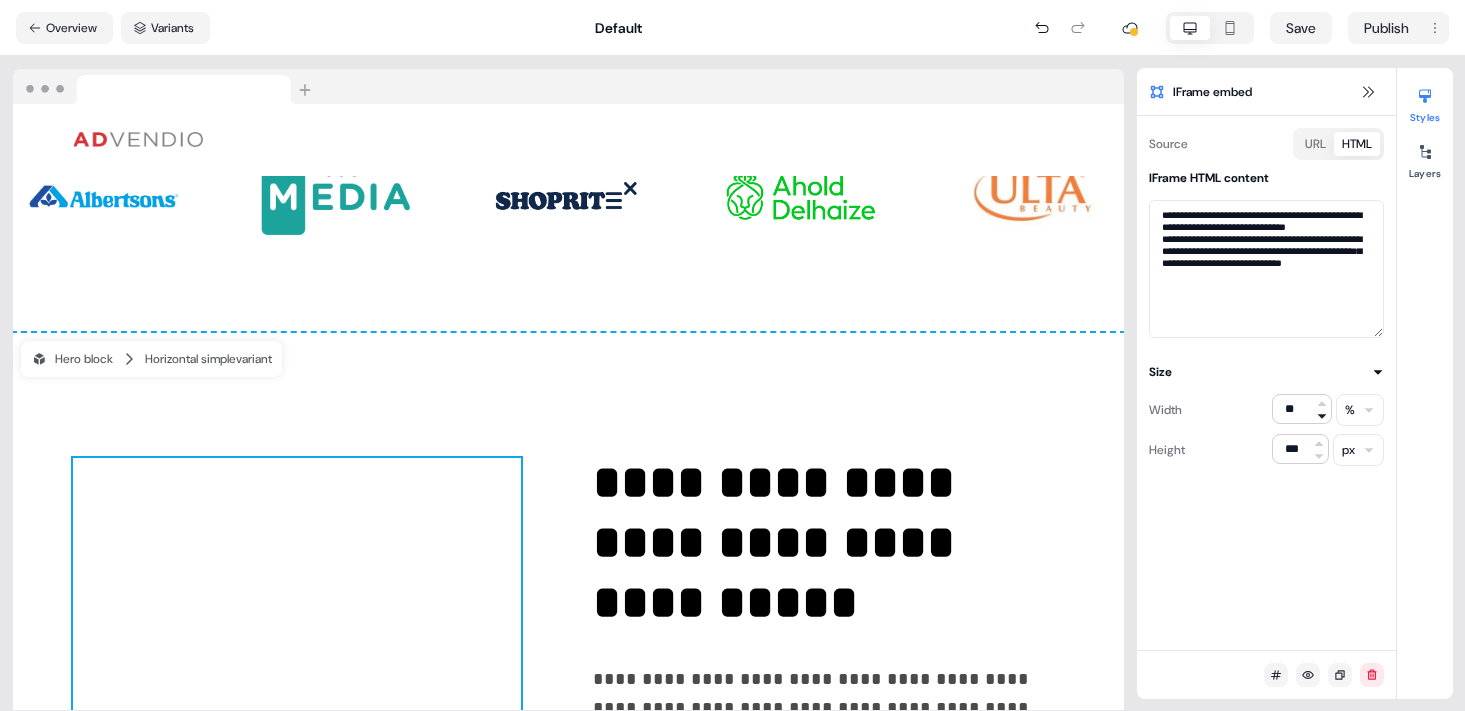 click 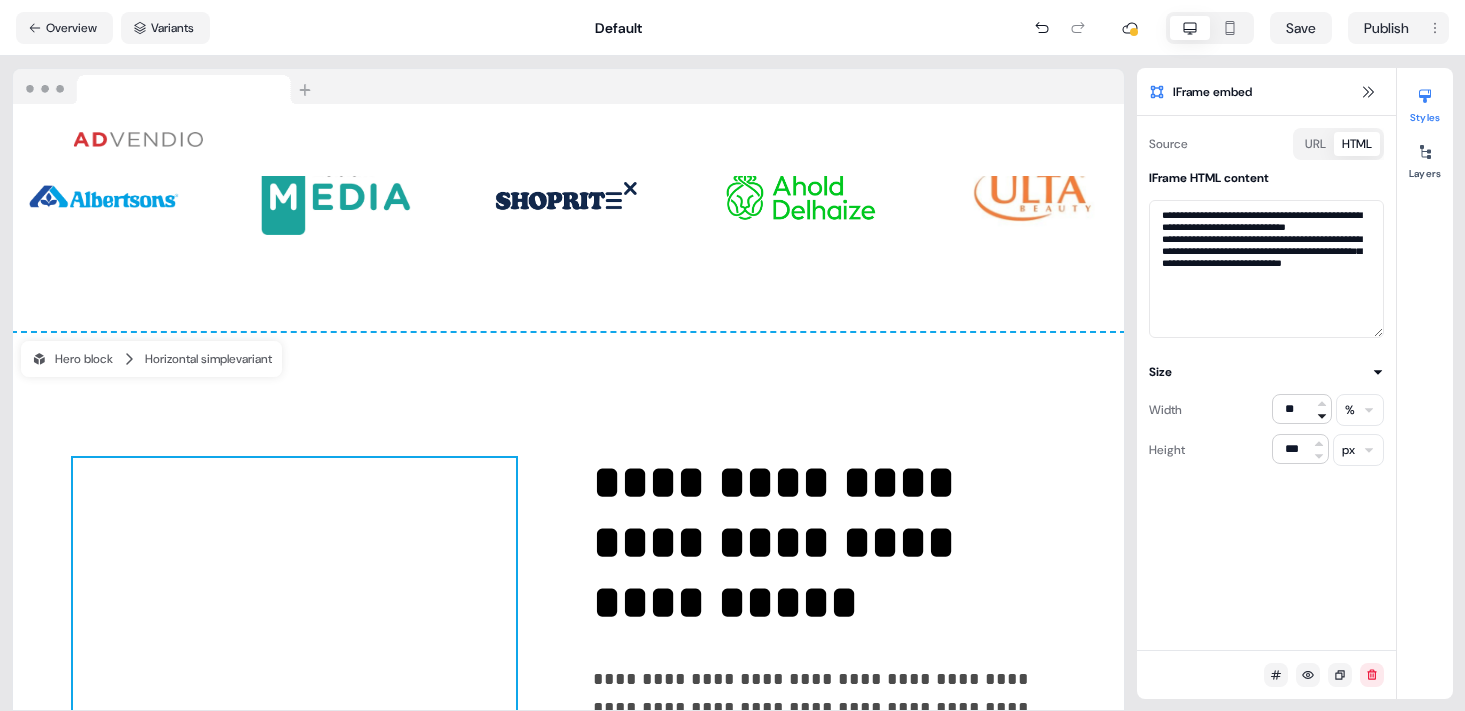 click 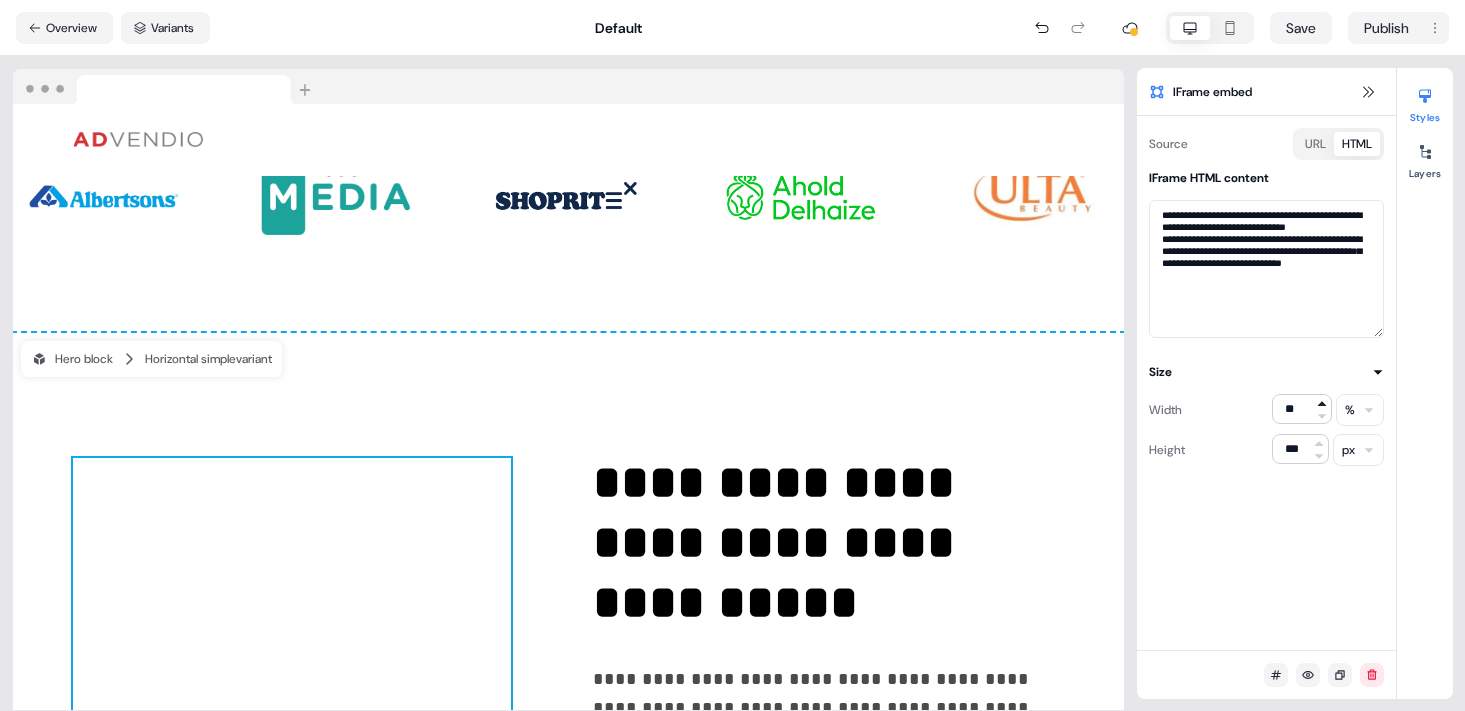 click 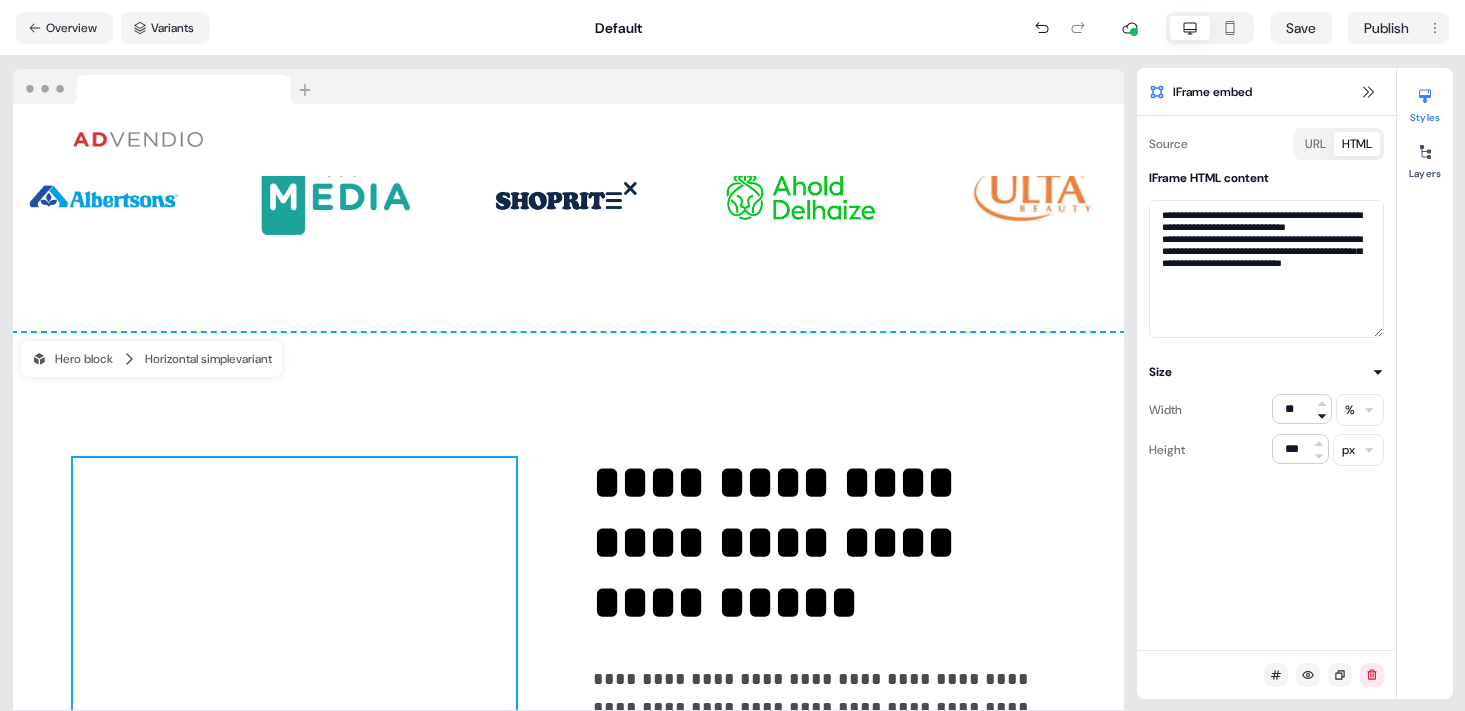 click 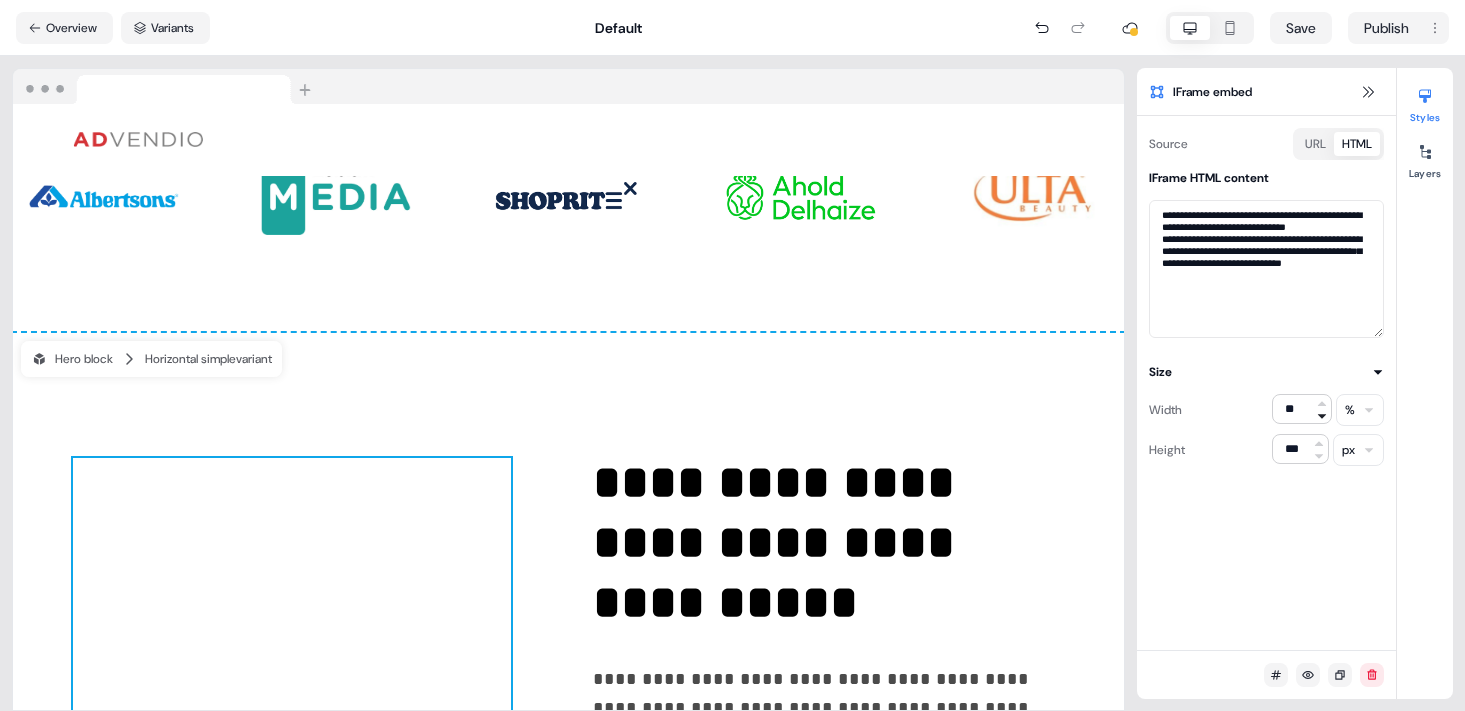 click 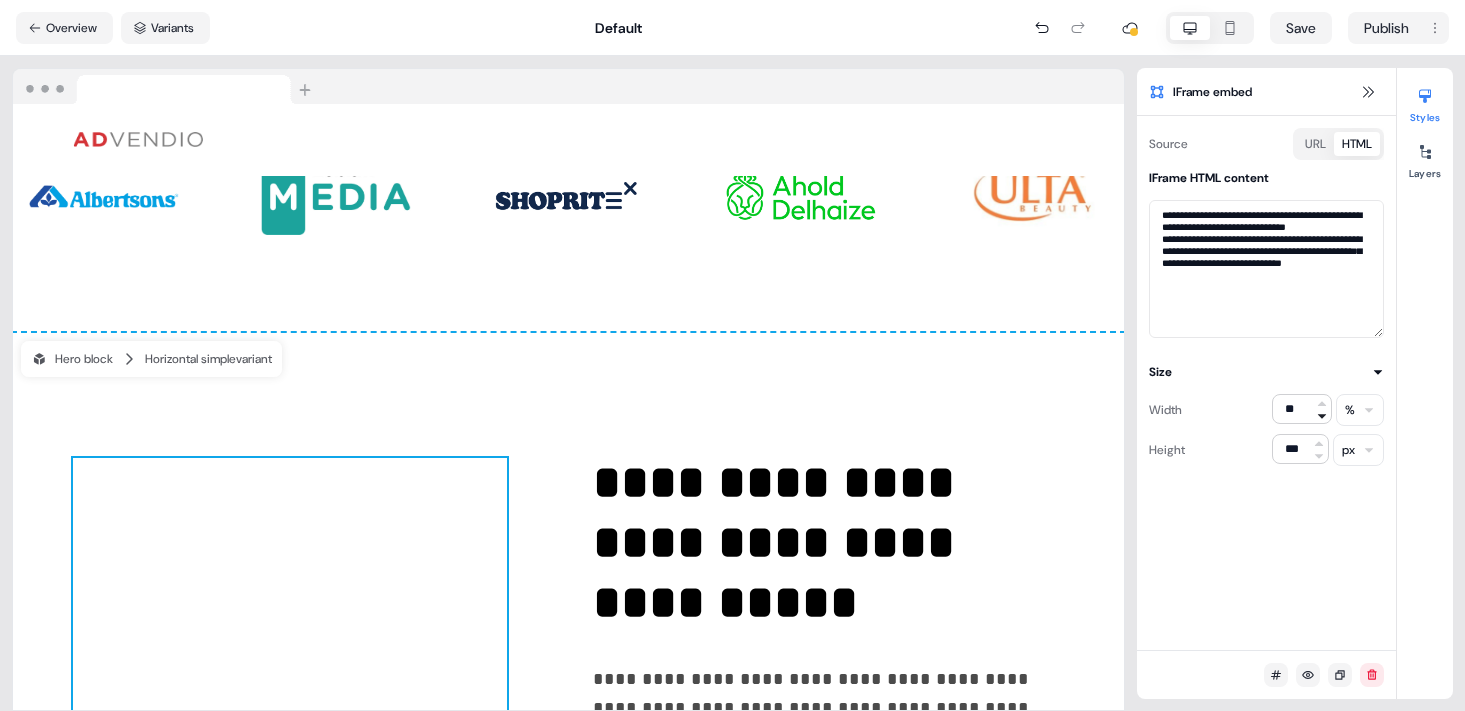 click 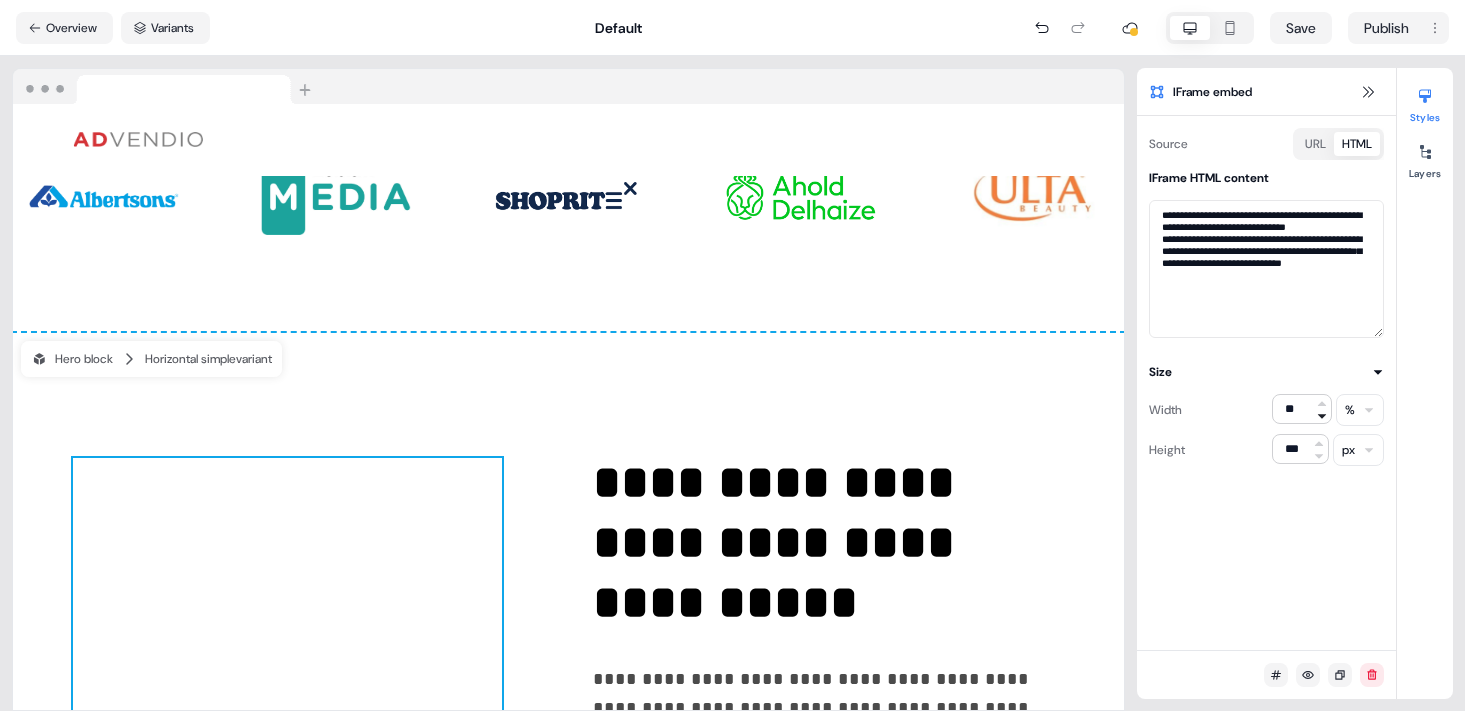 click 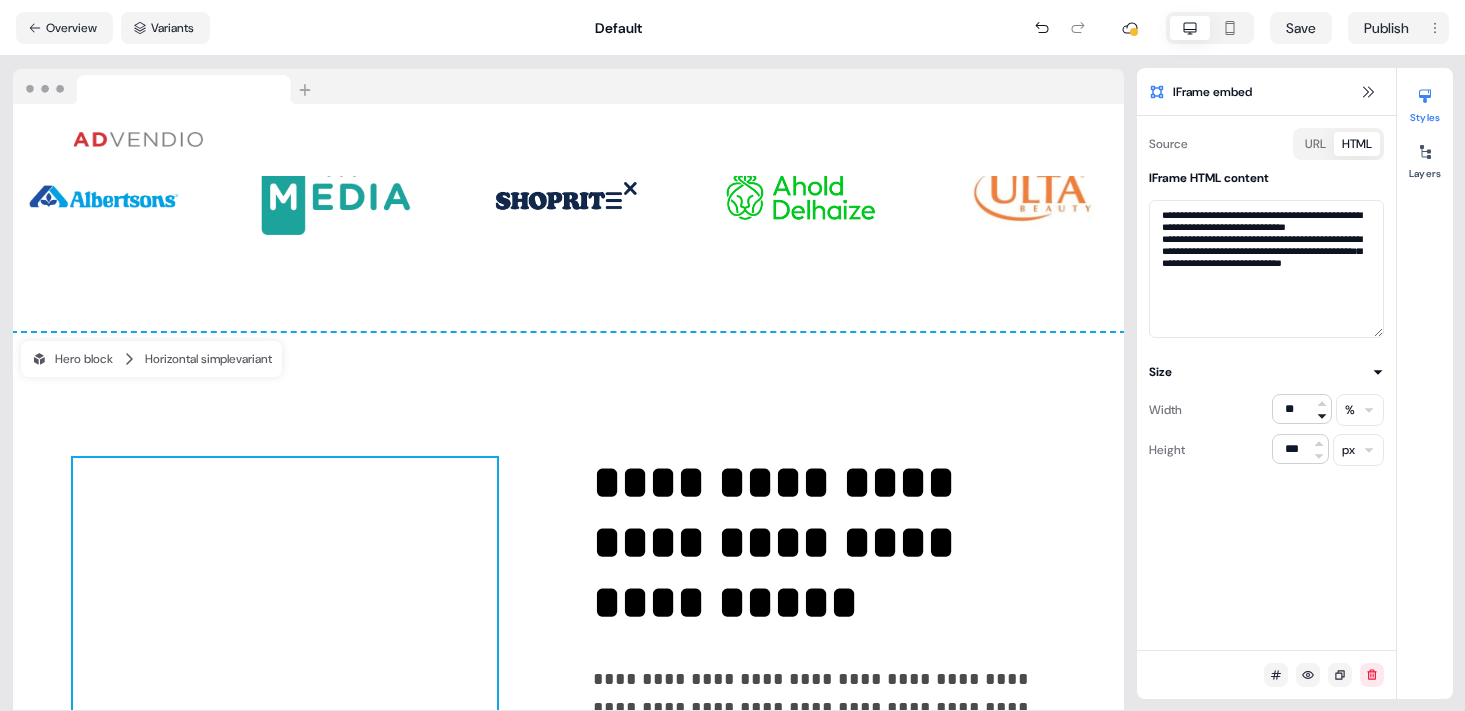 click 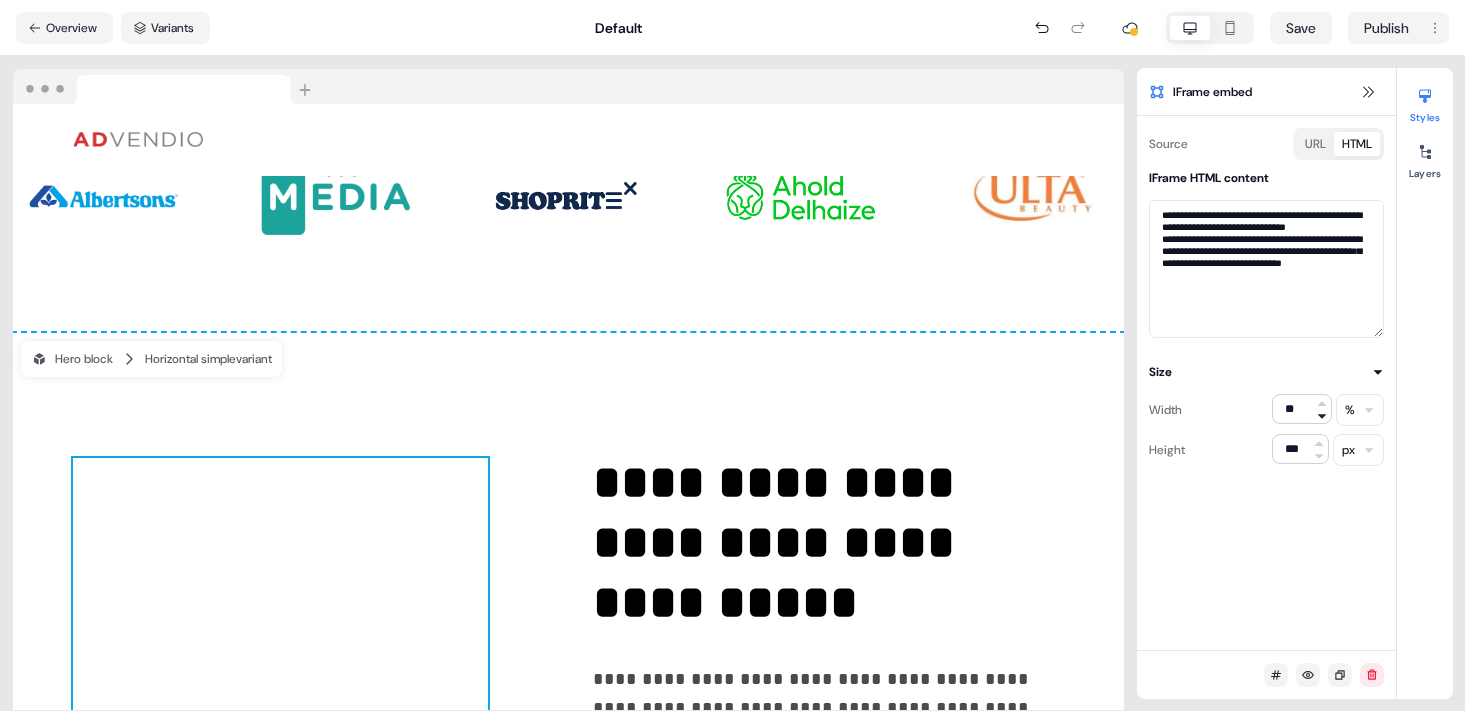 click 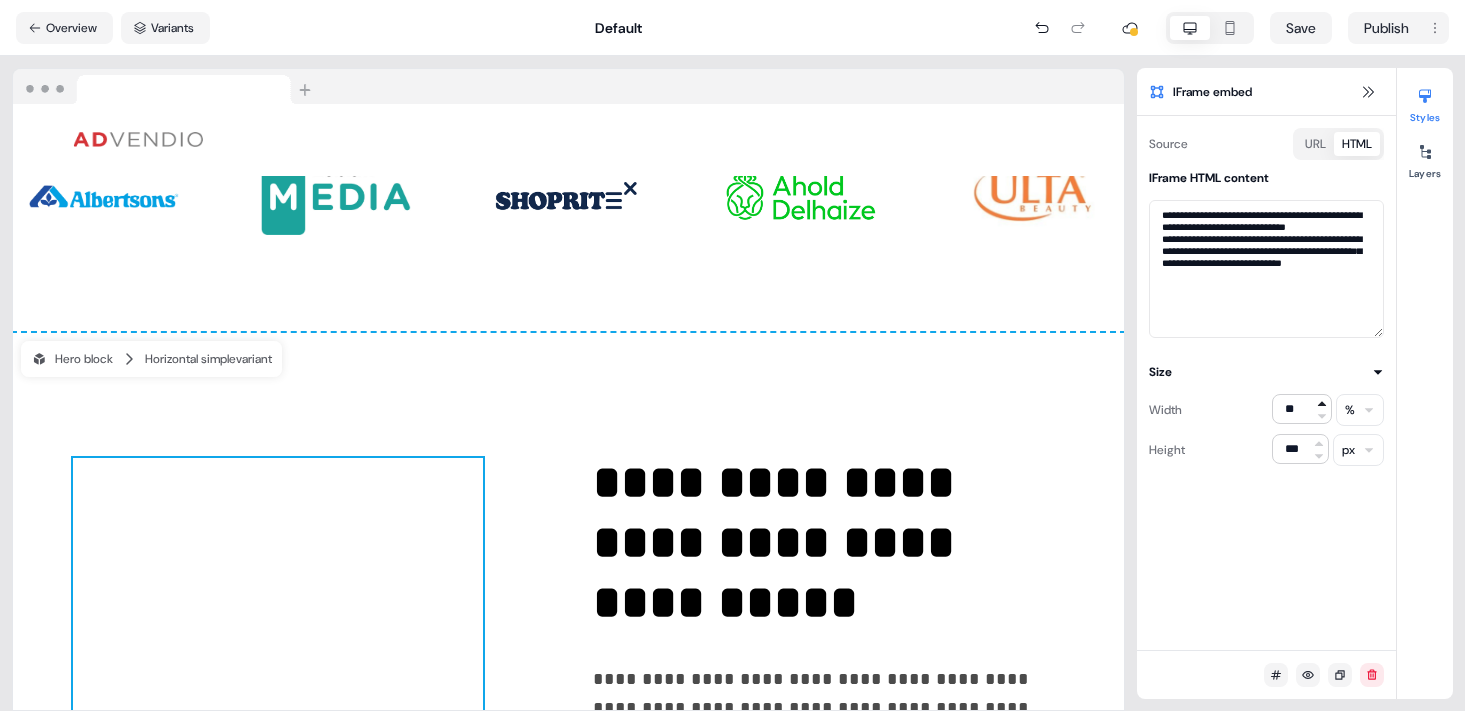 click 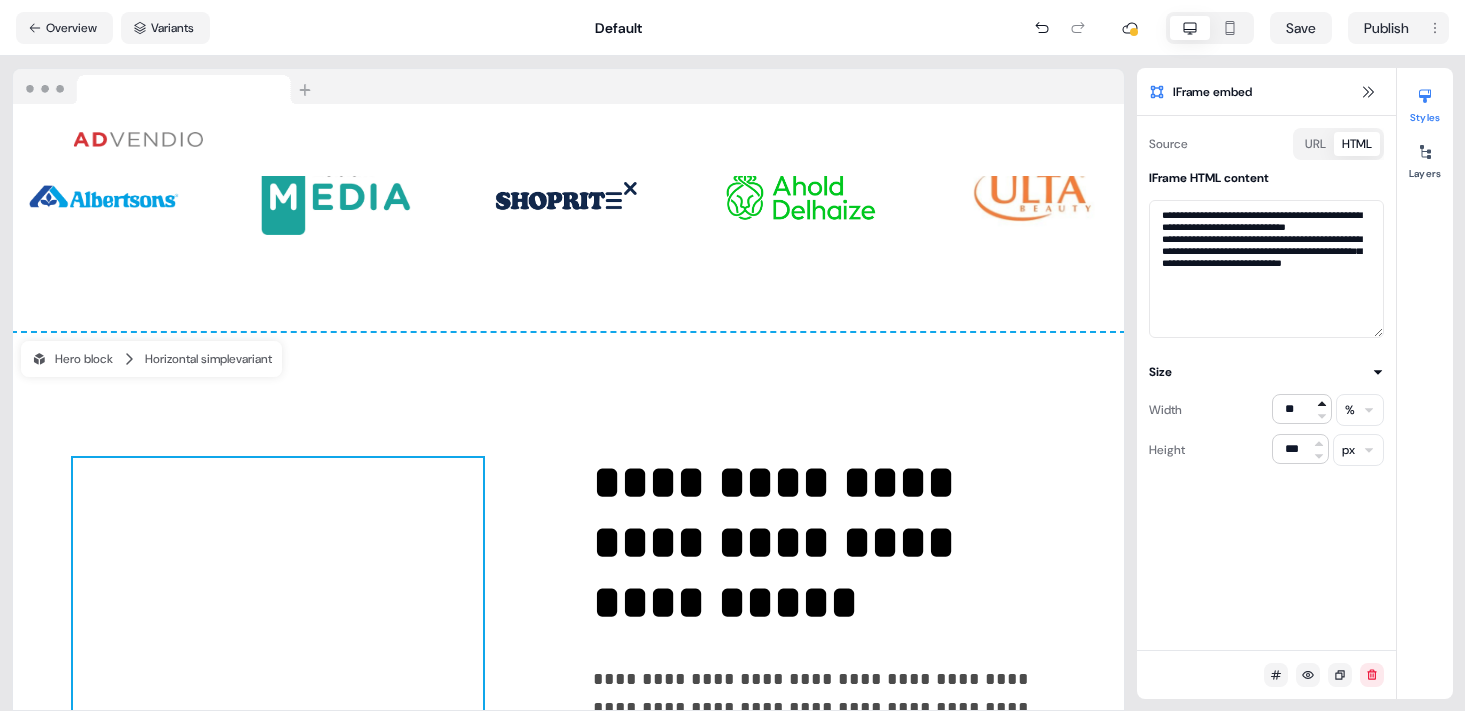 type on "**" 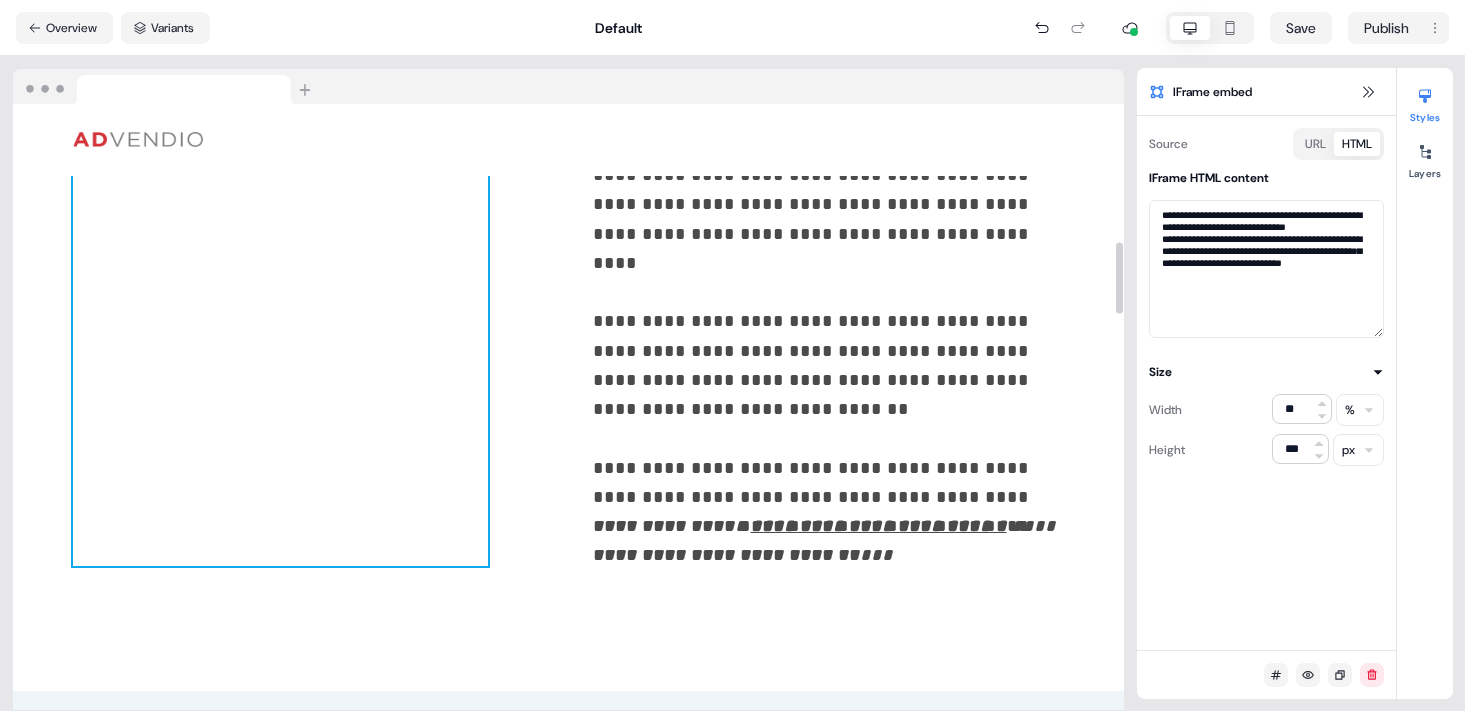 scroll, scrollTop: 1152, scrollLeft: 0, axis: vertical 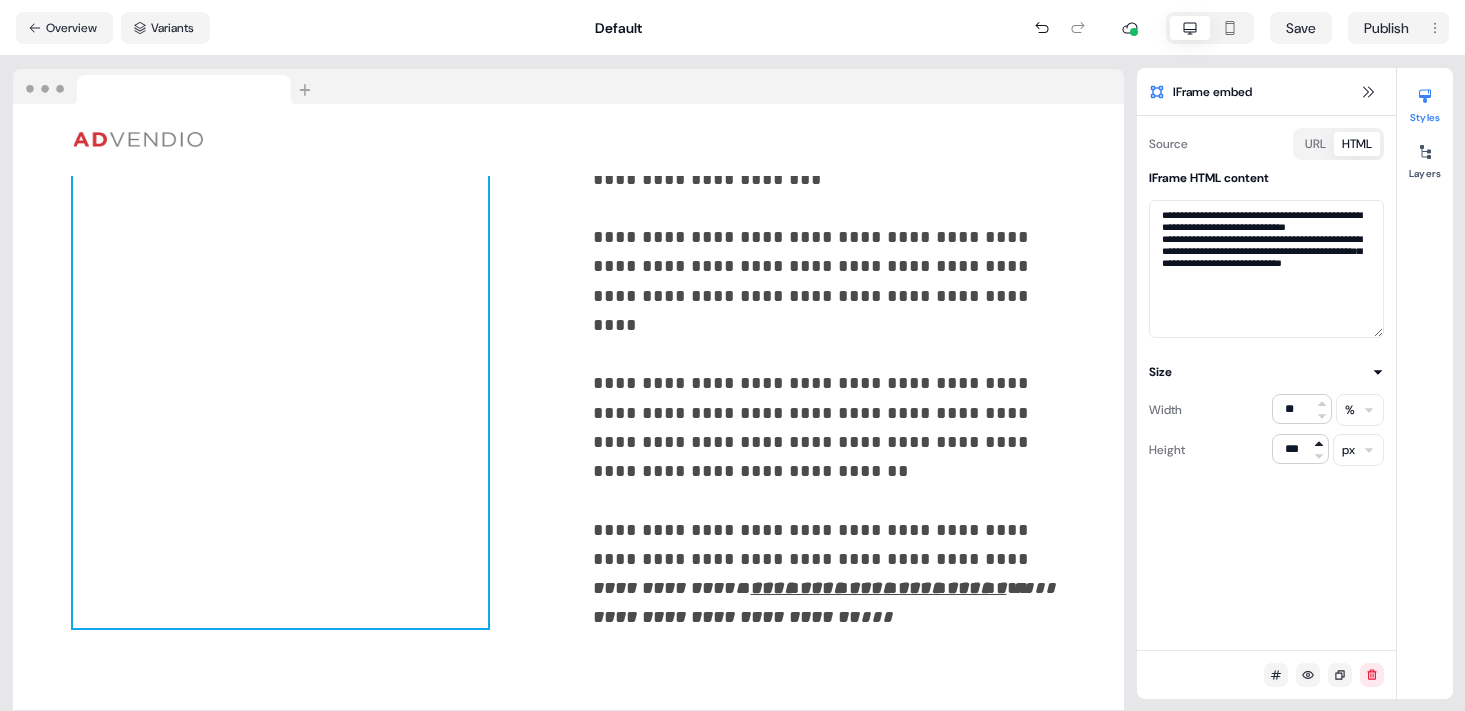 click 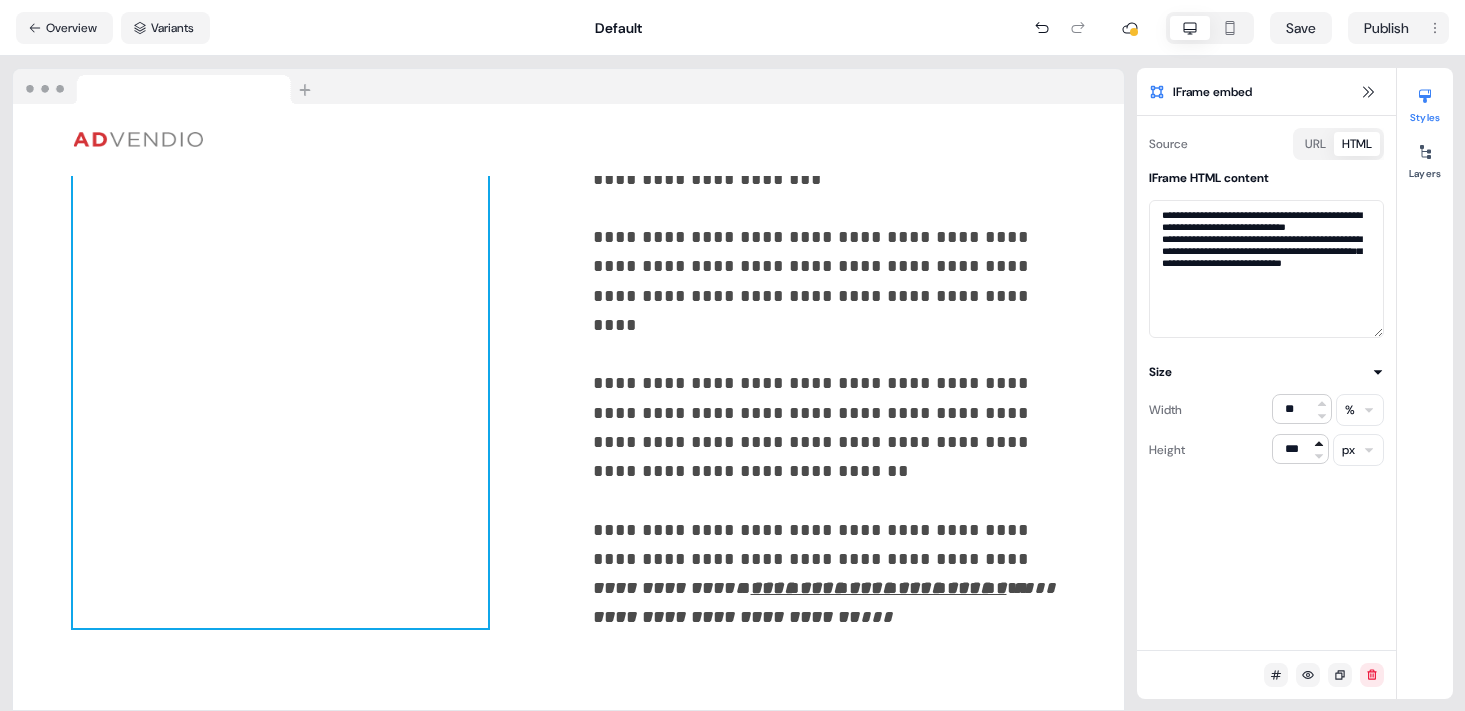 click 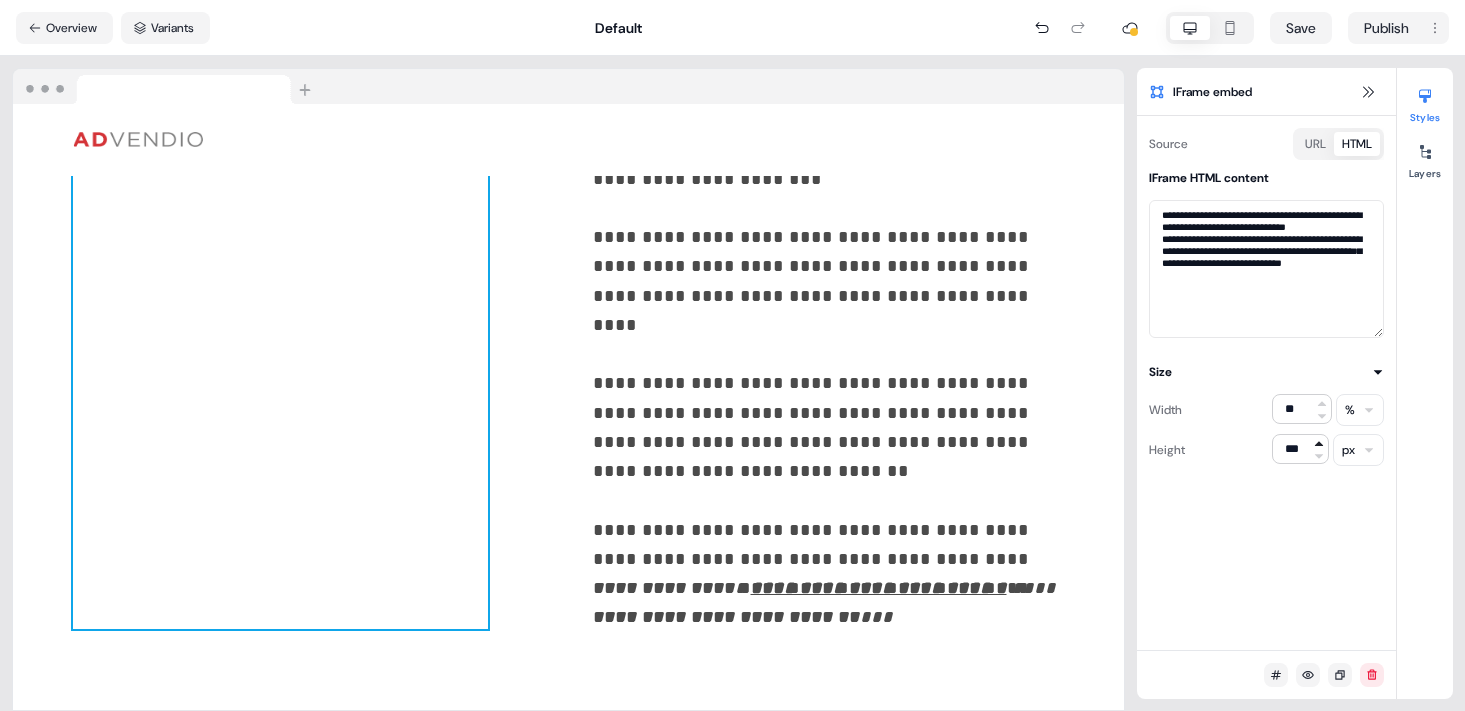 click 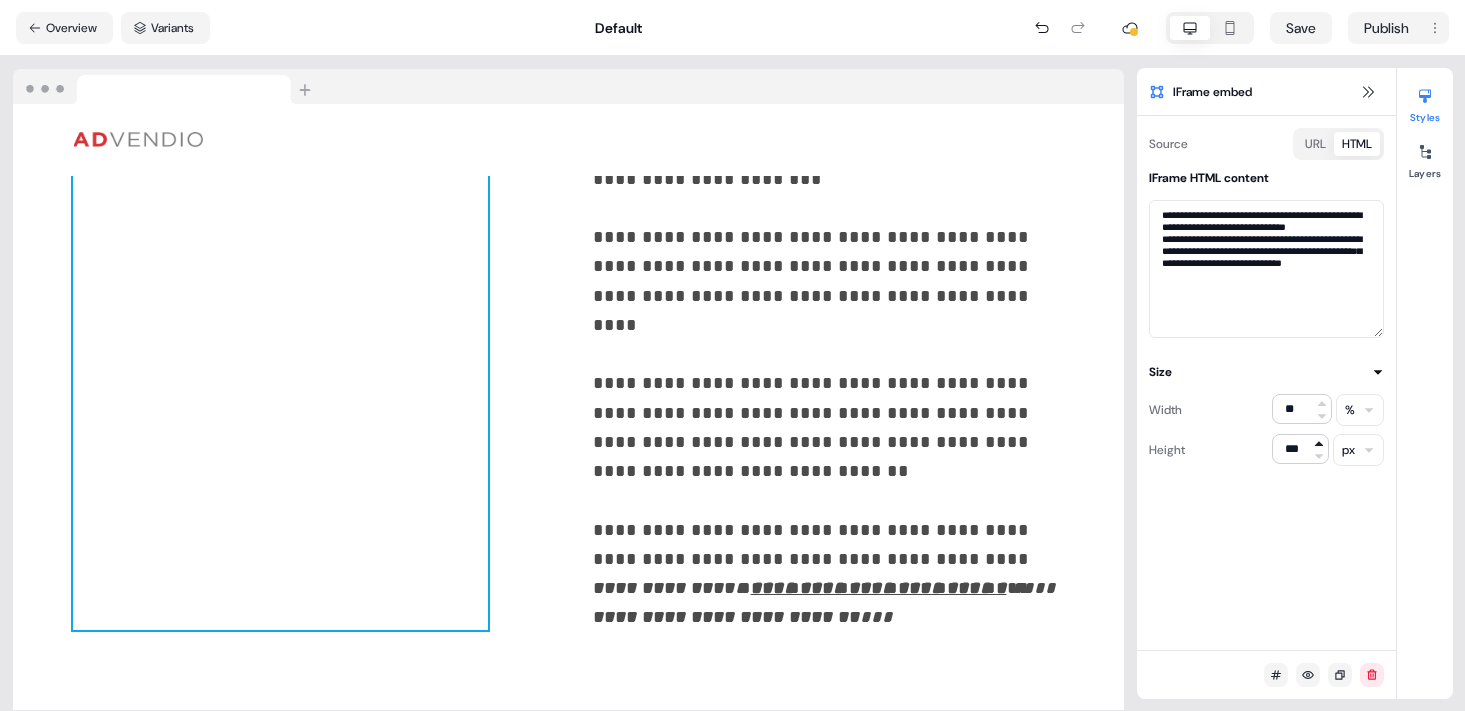 click 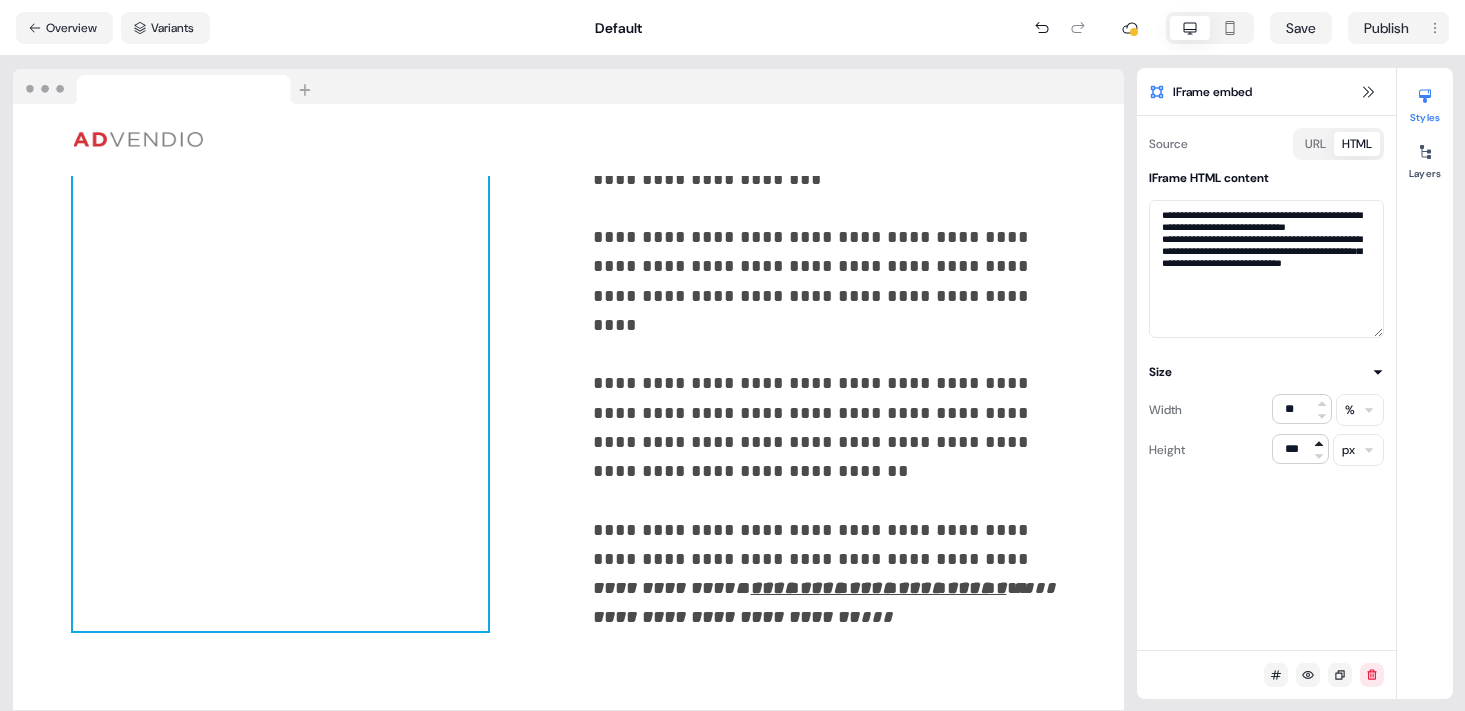 click 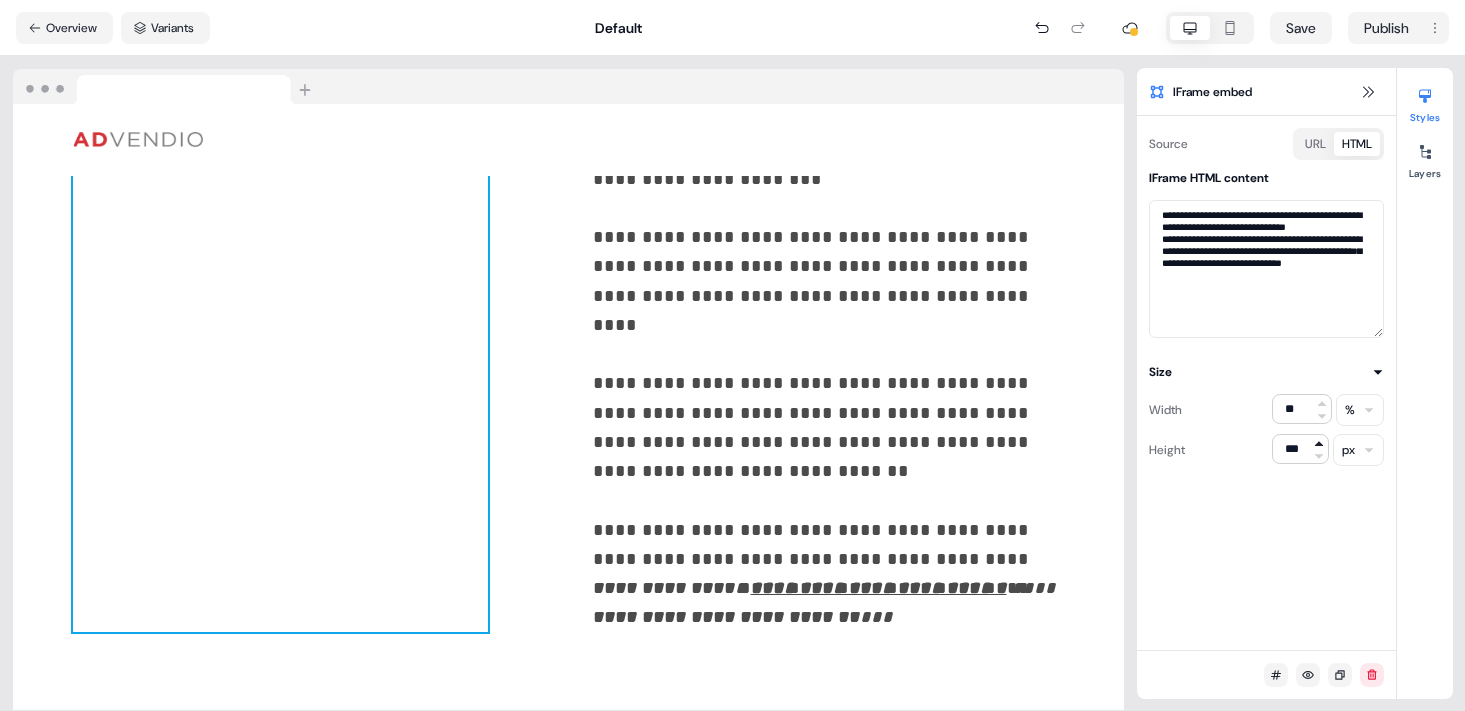click 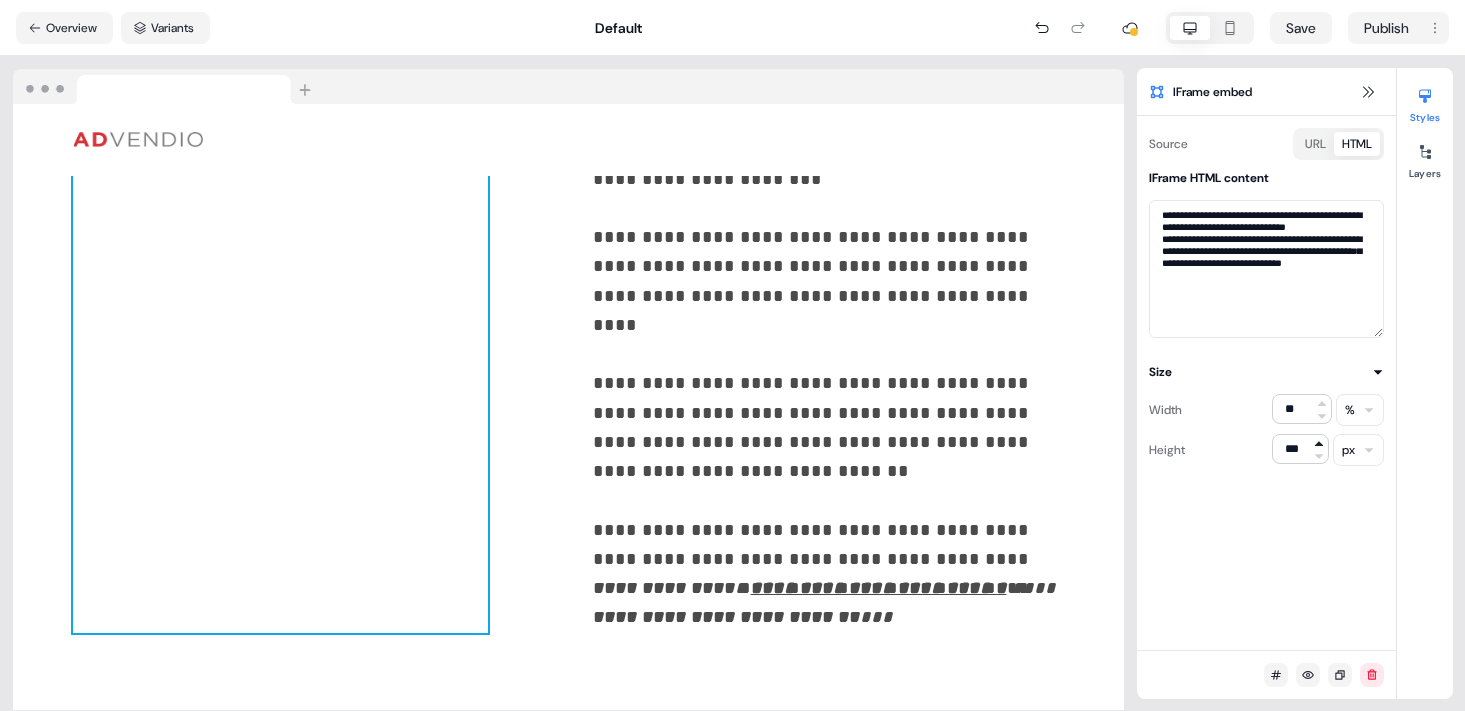 click 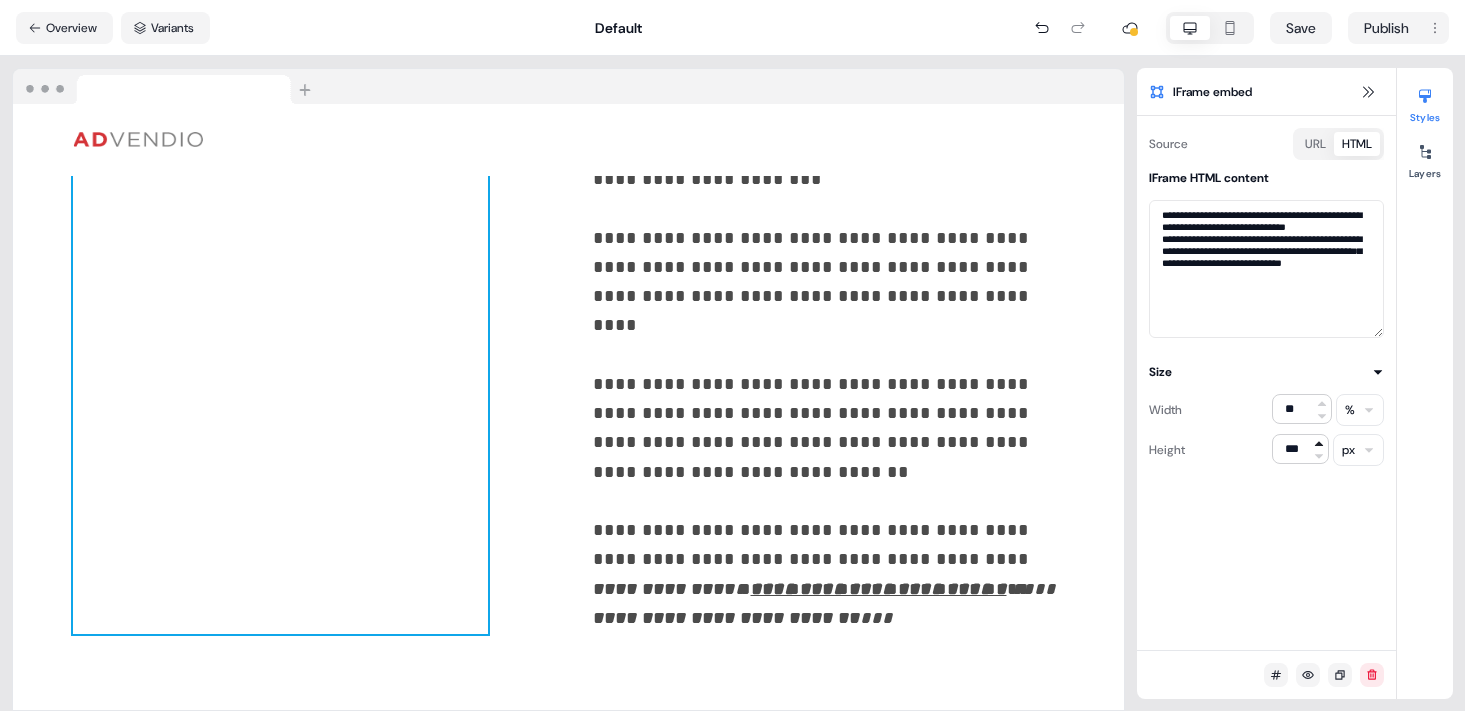click 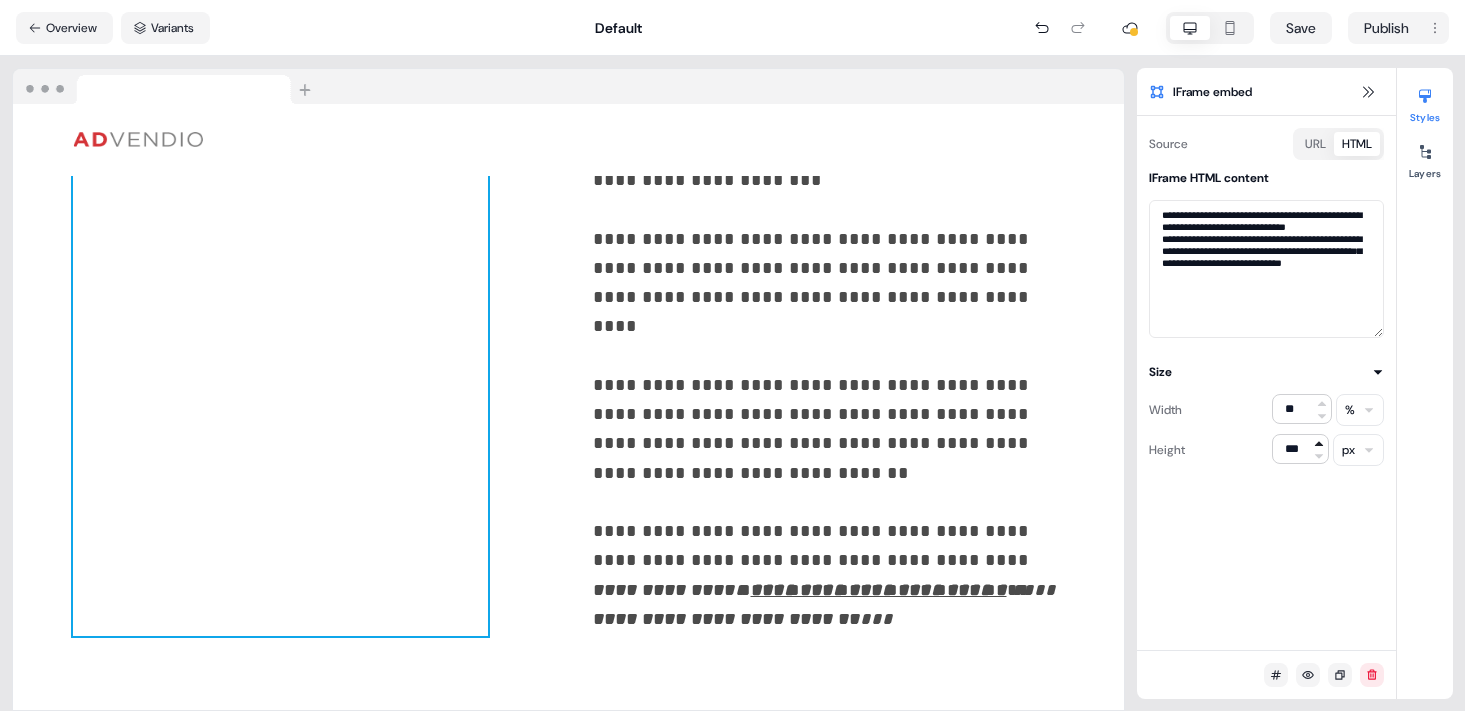 click 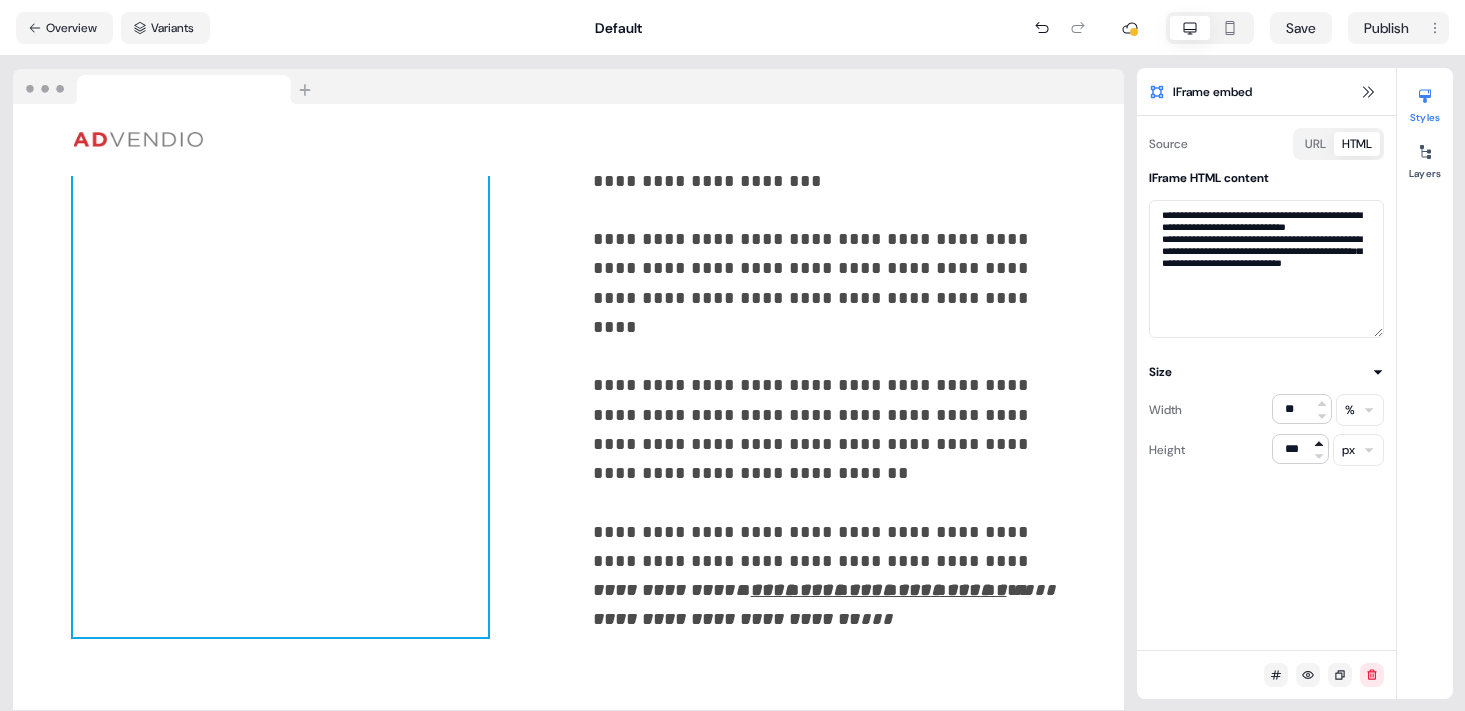 click 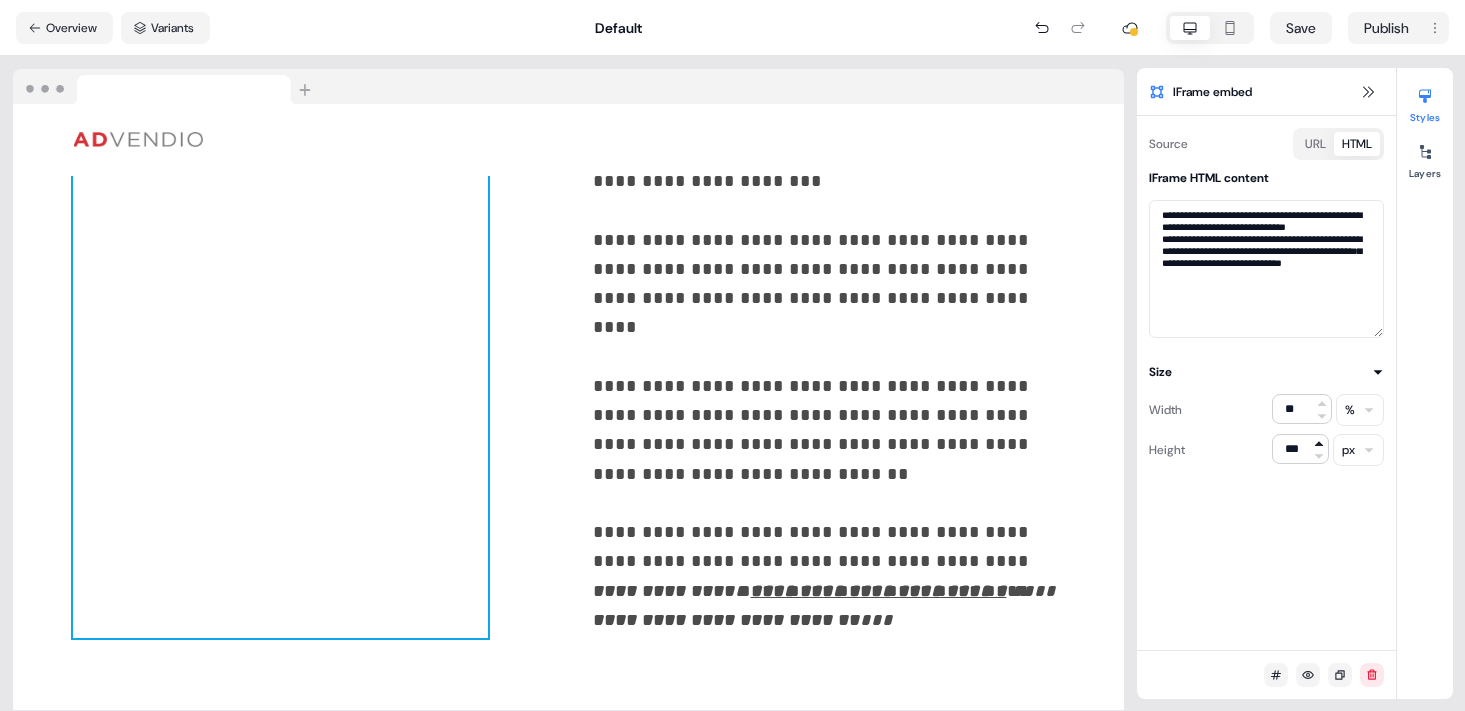 click 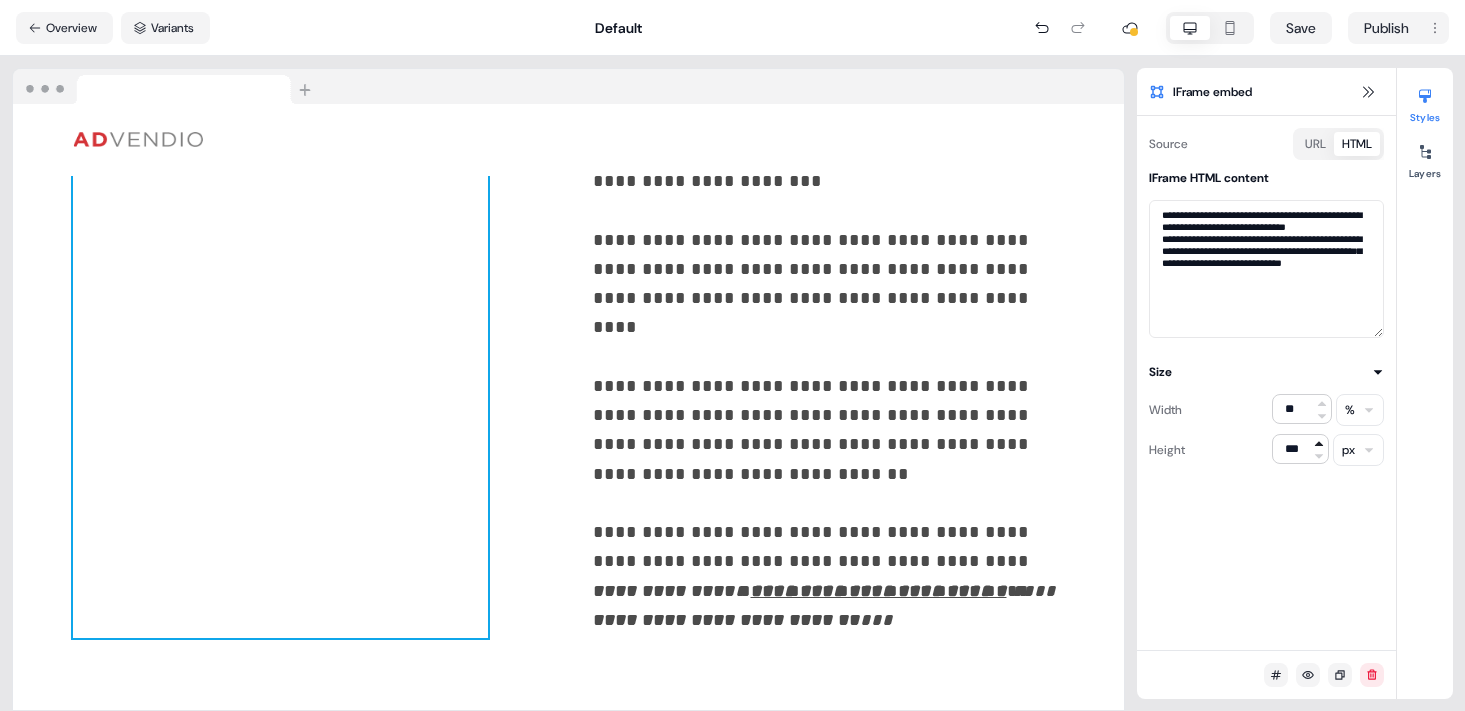click 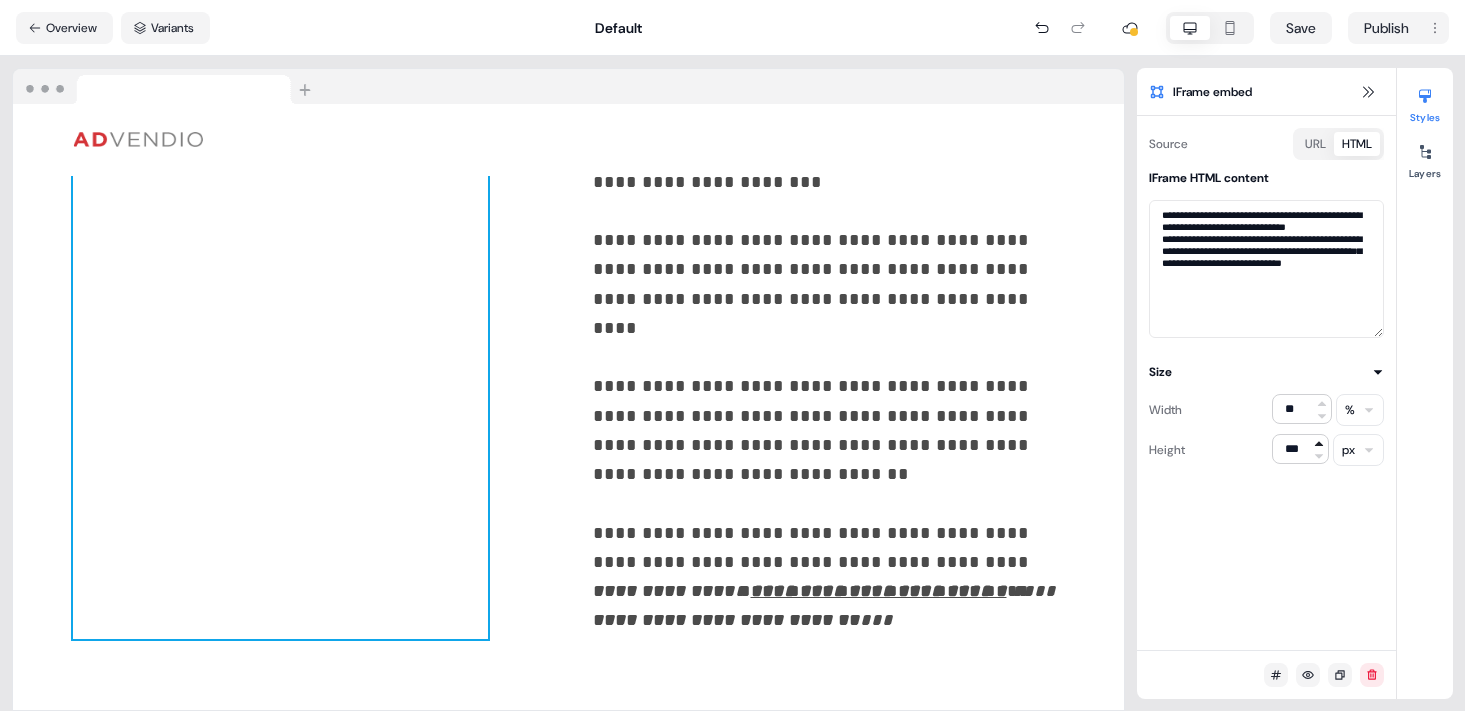 click 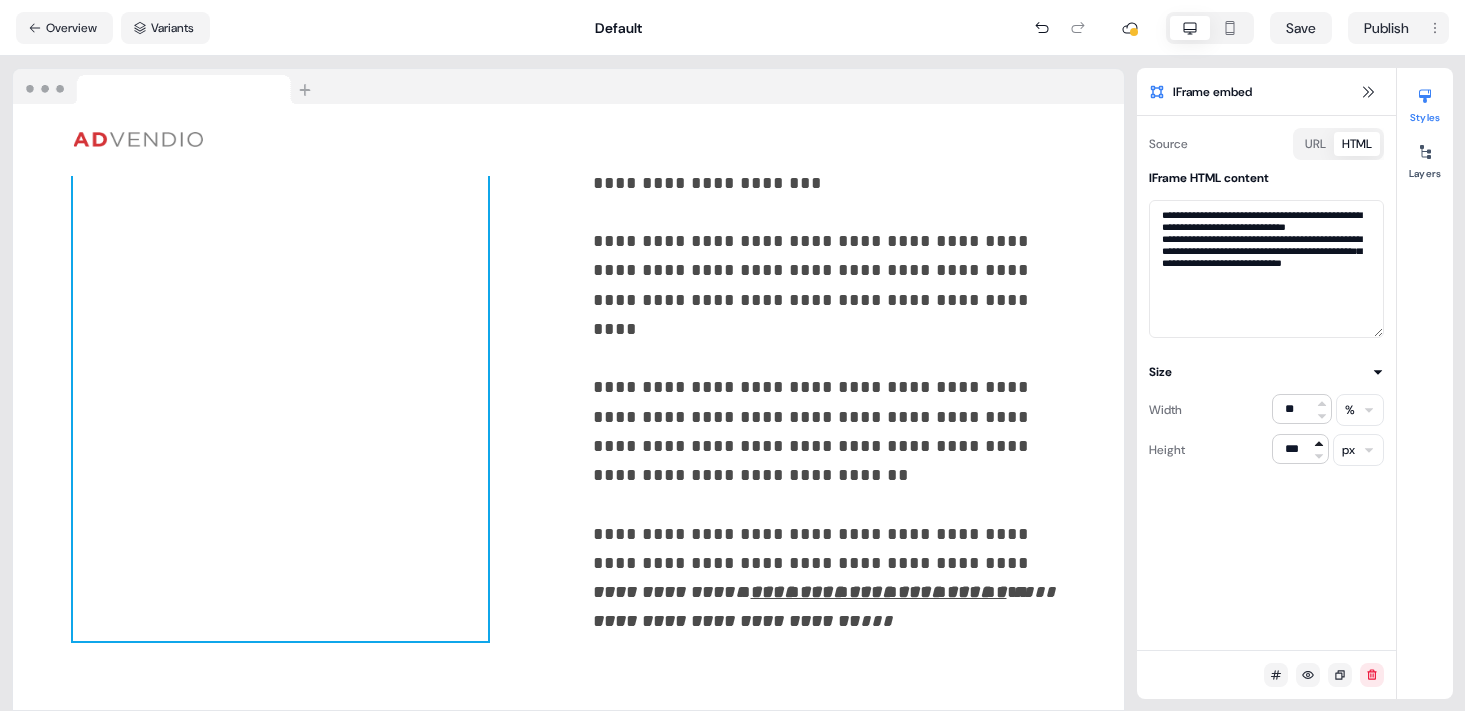 click 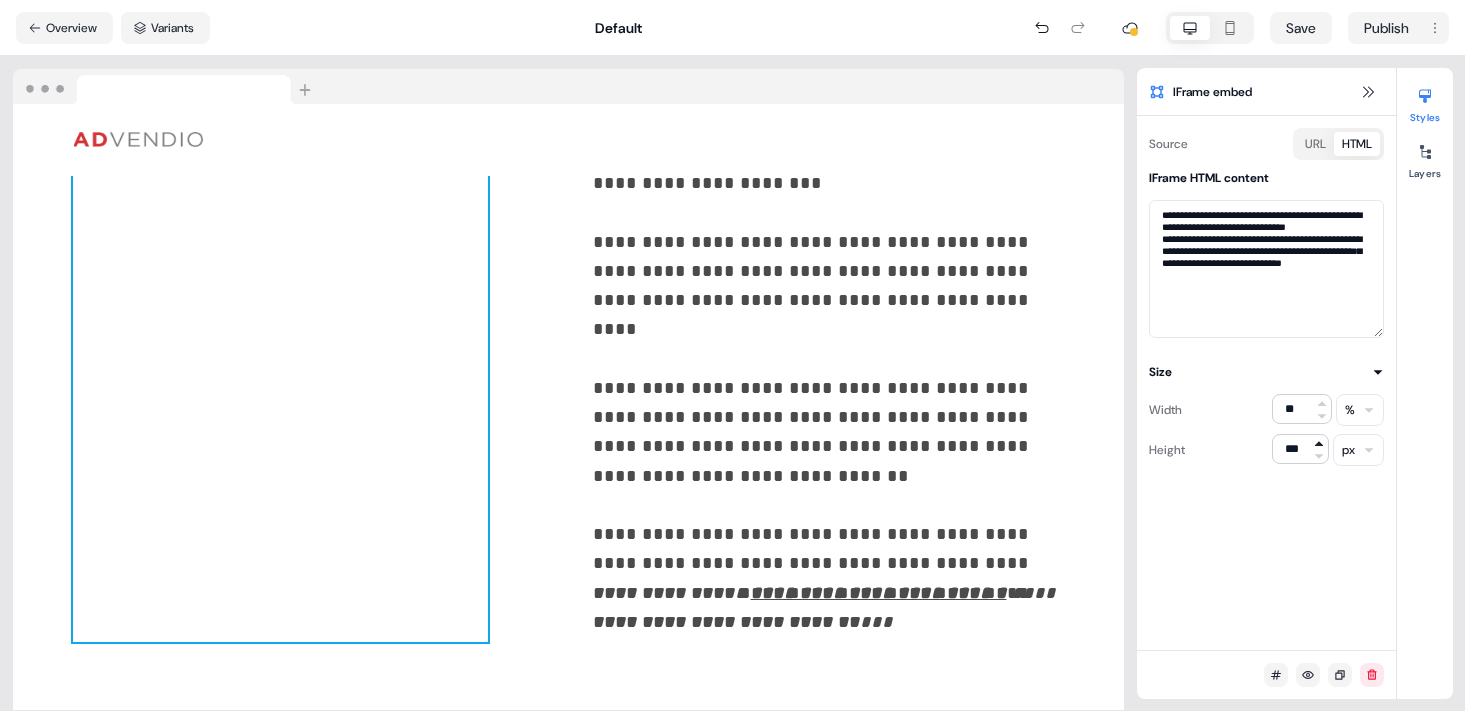 click 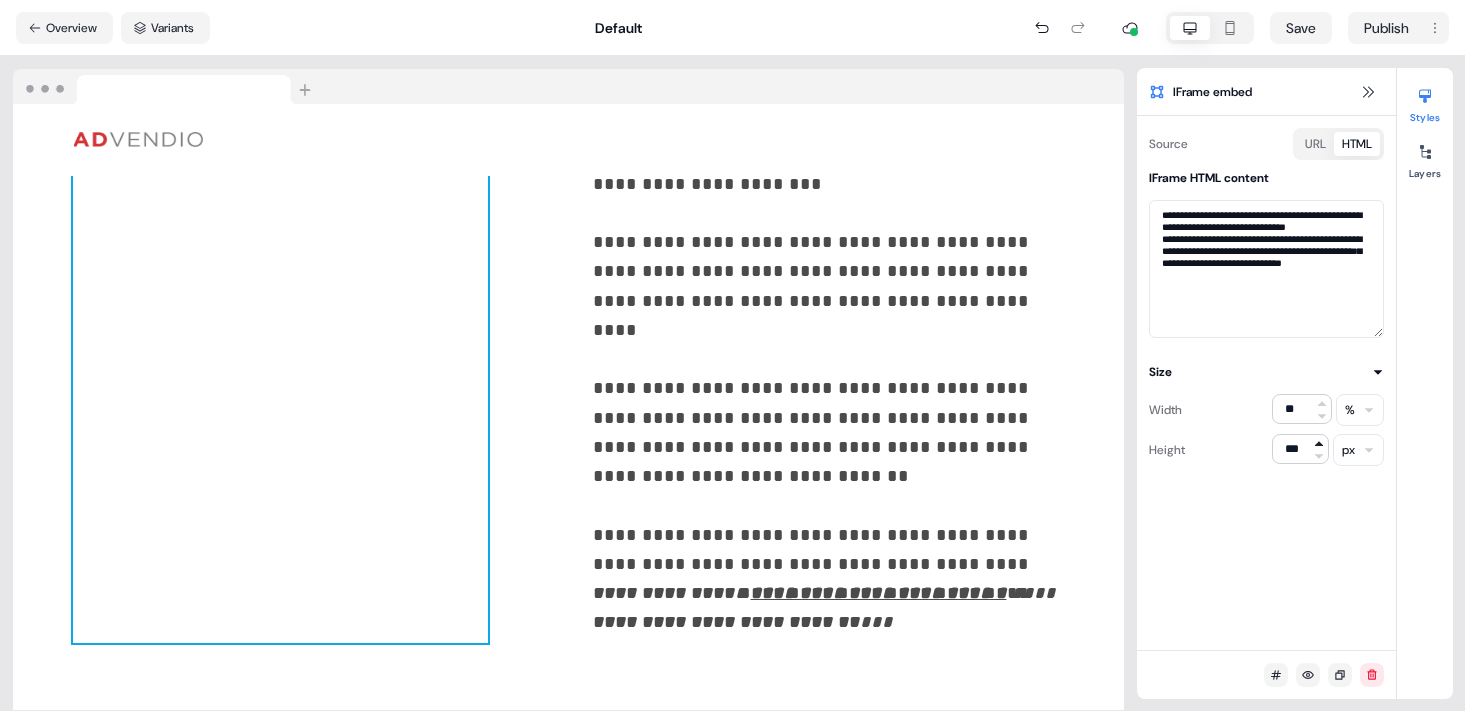 click 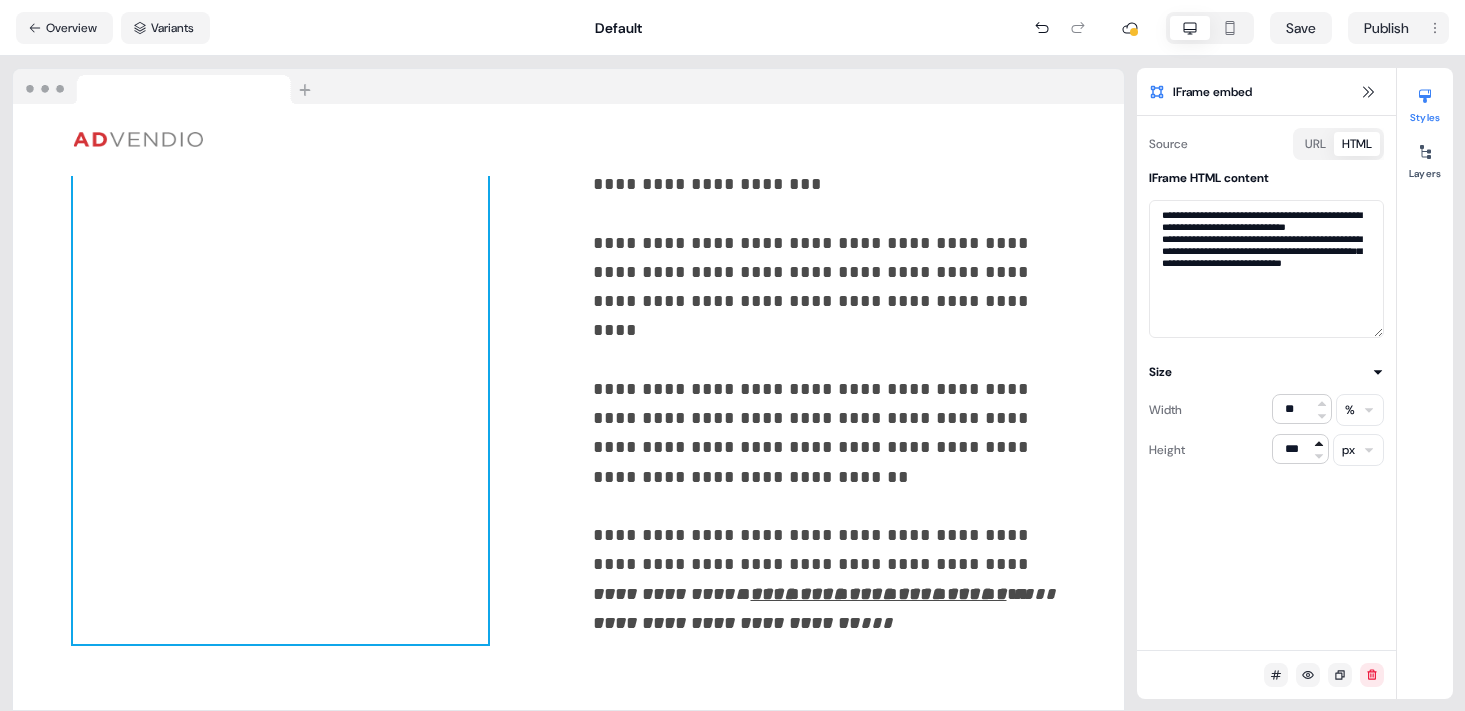click 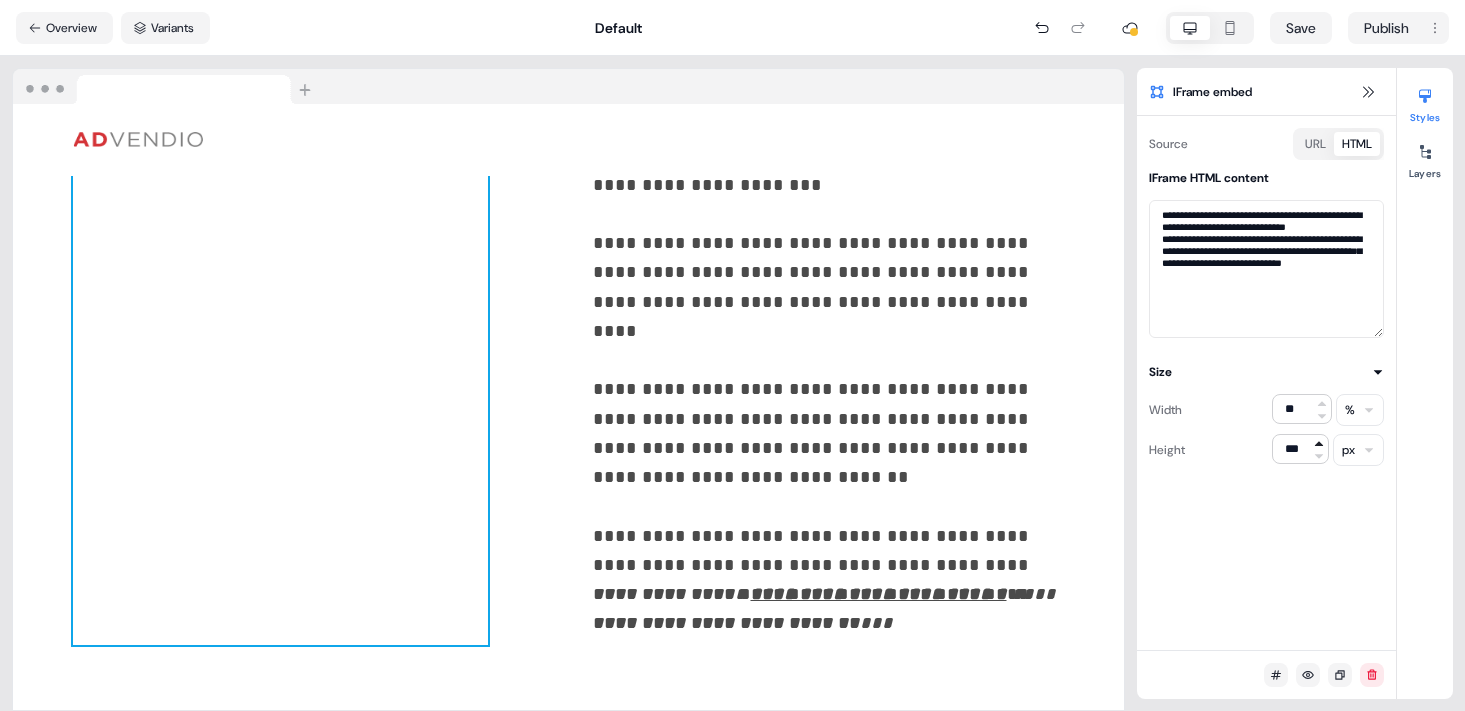 click 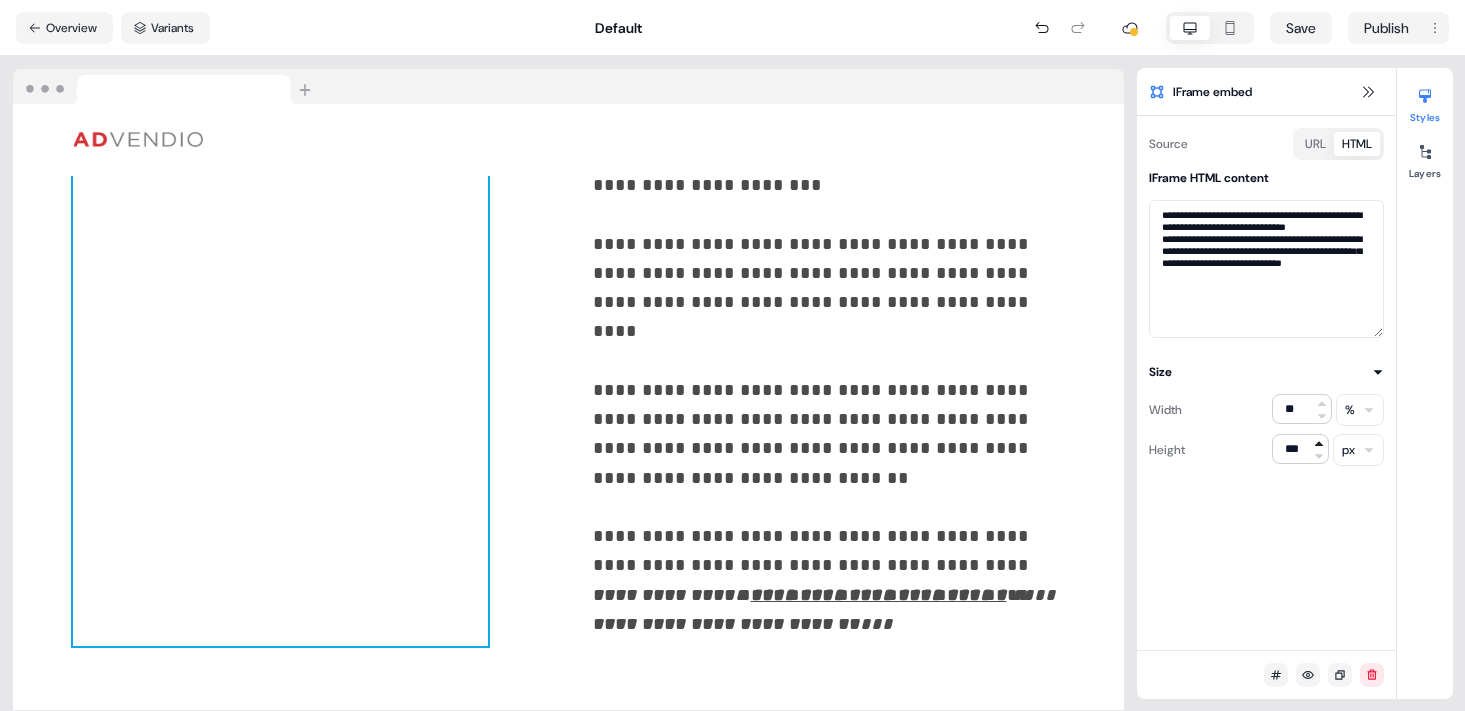 click 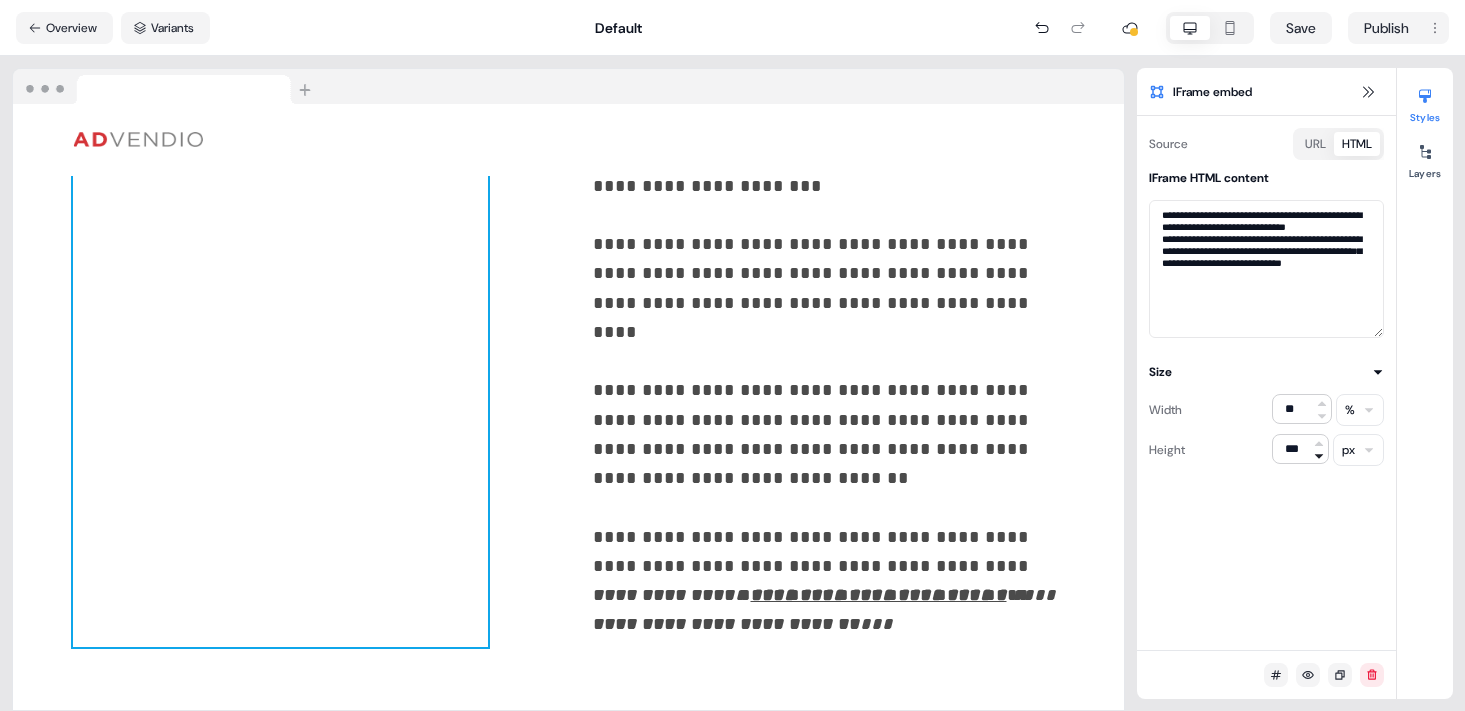 click 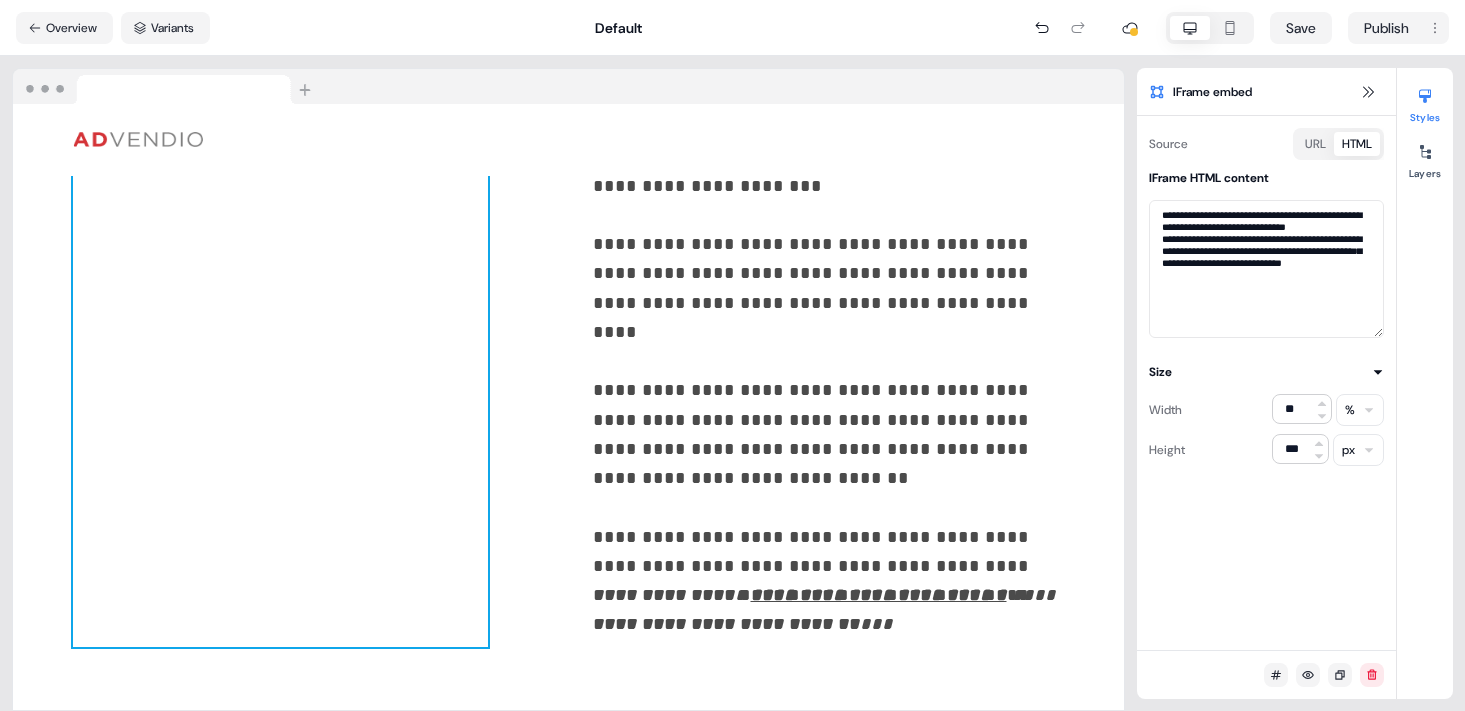 type on "***" 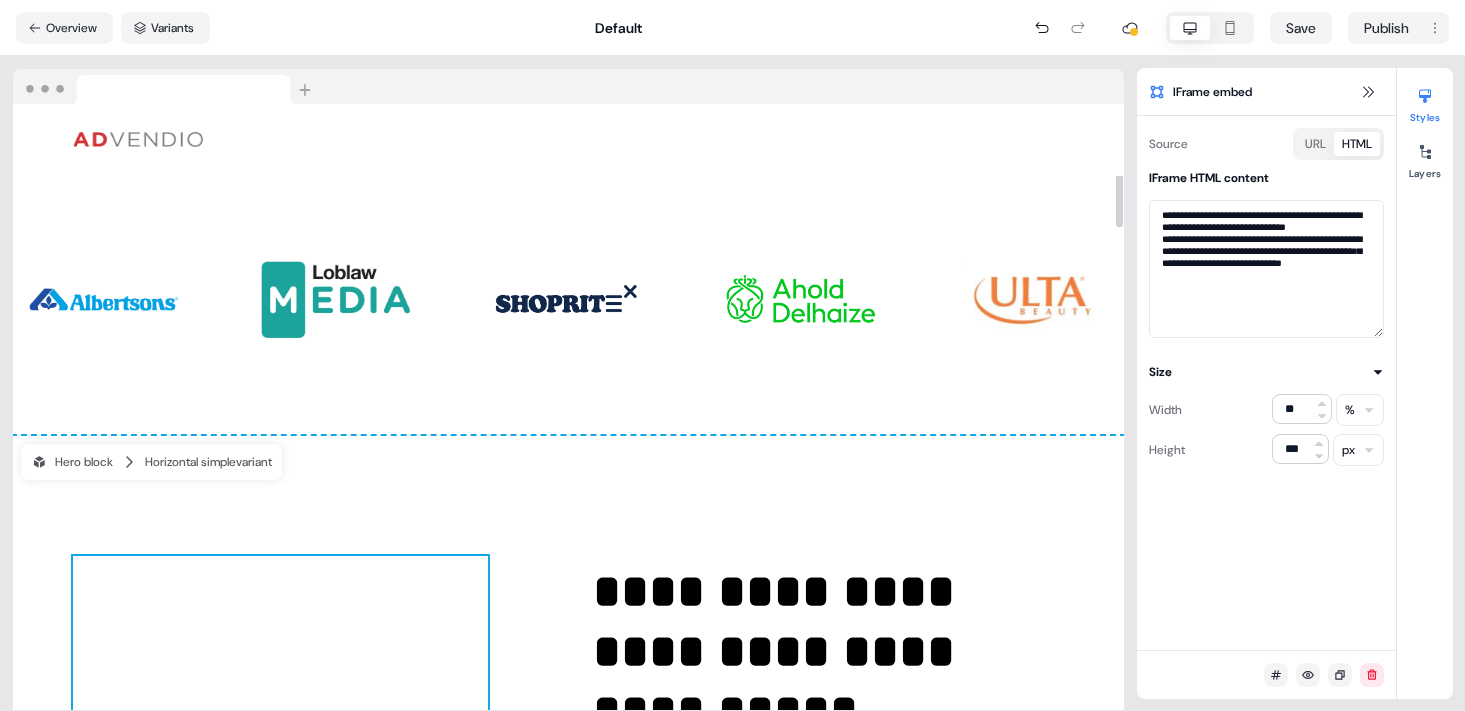 scroll, scrollTop: 199, scrollLeft: 0, axis: vertical 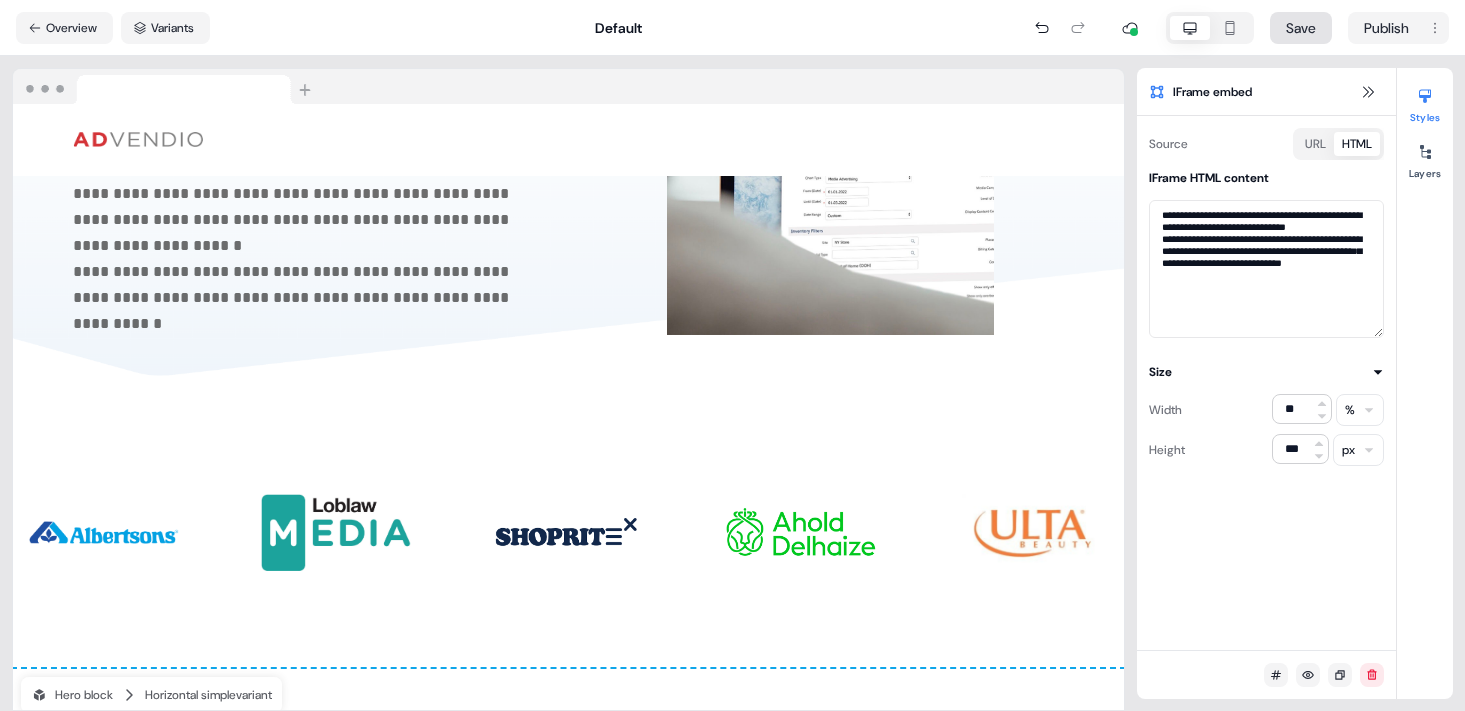 click on "Save" at bounding box center (1301, 28) 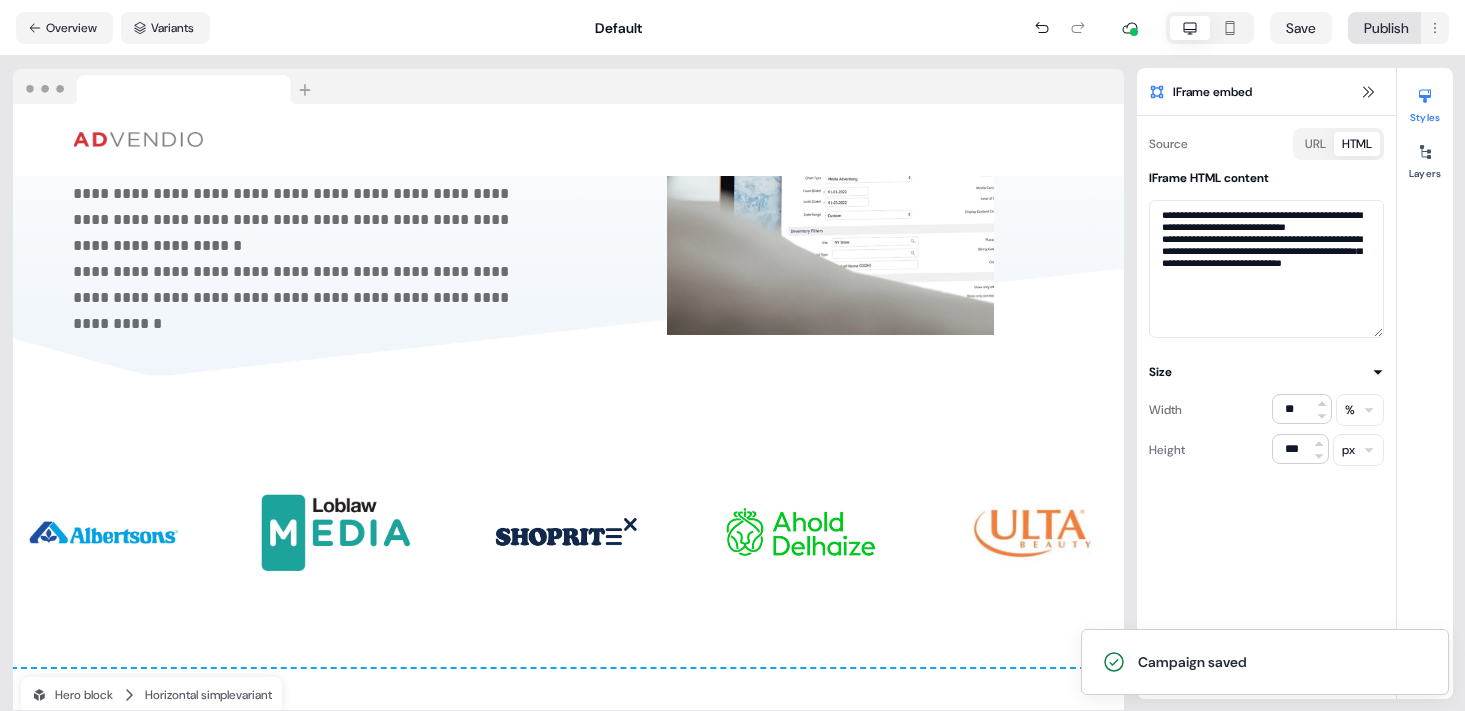 click on "**********" at bounding box center (732, 355) 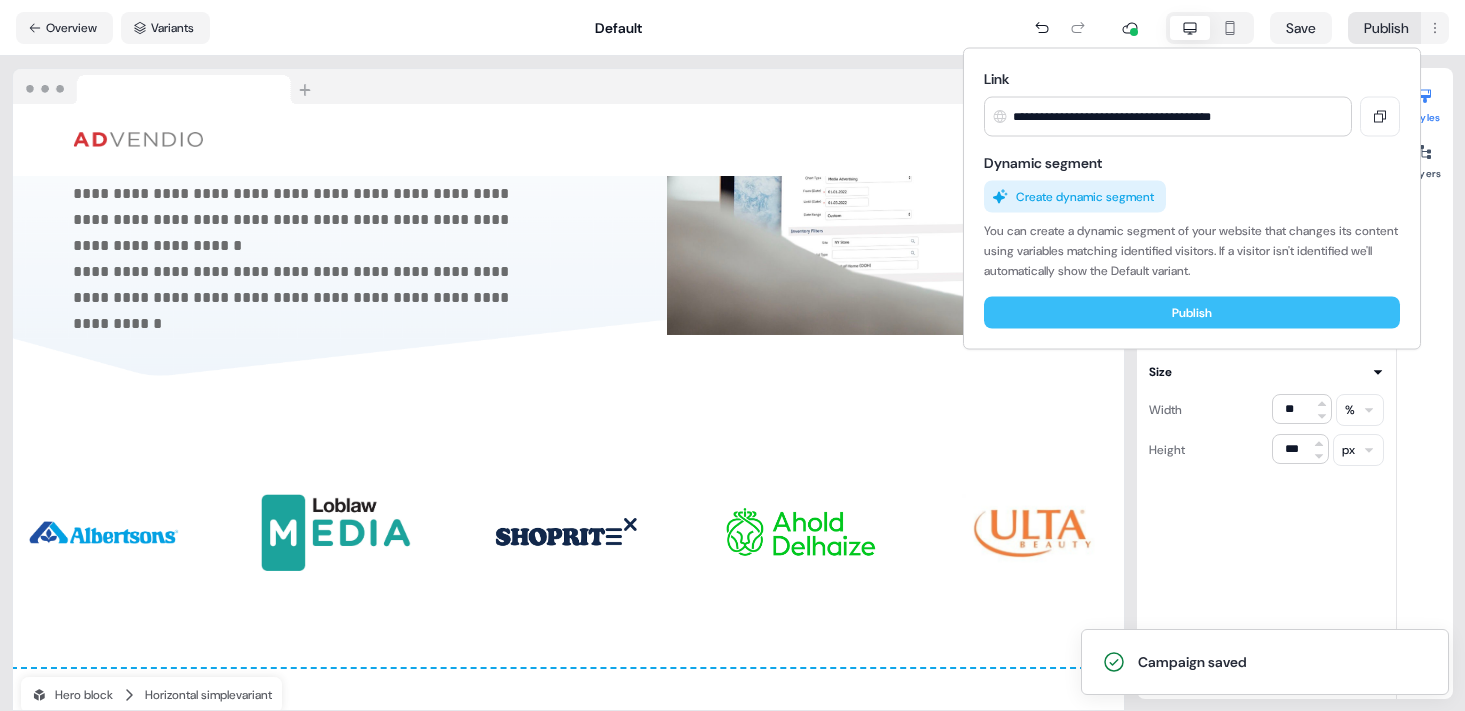 click on "Publish" at bounding box center (1192, 313) 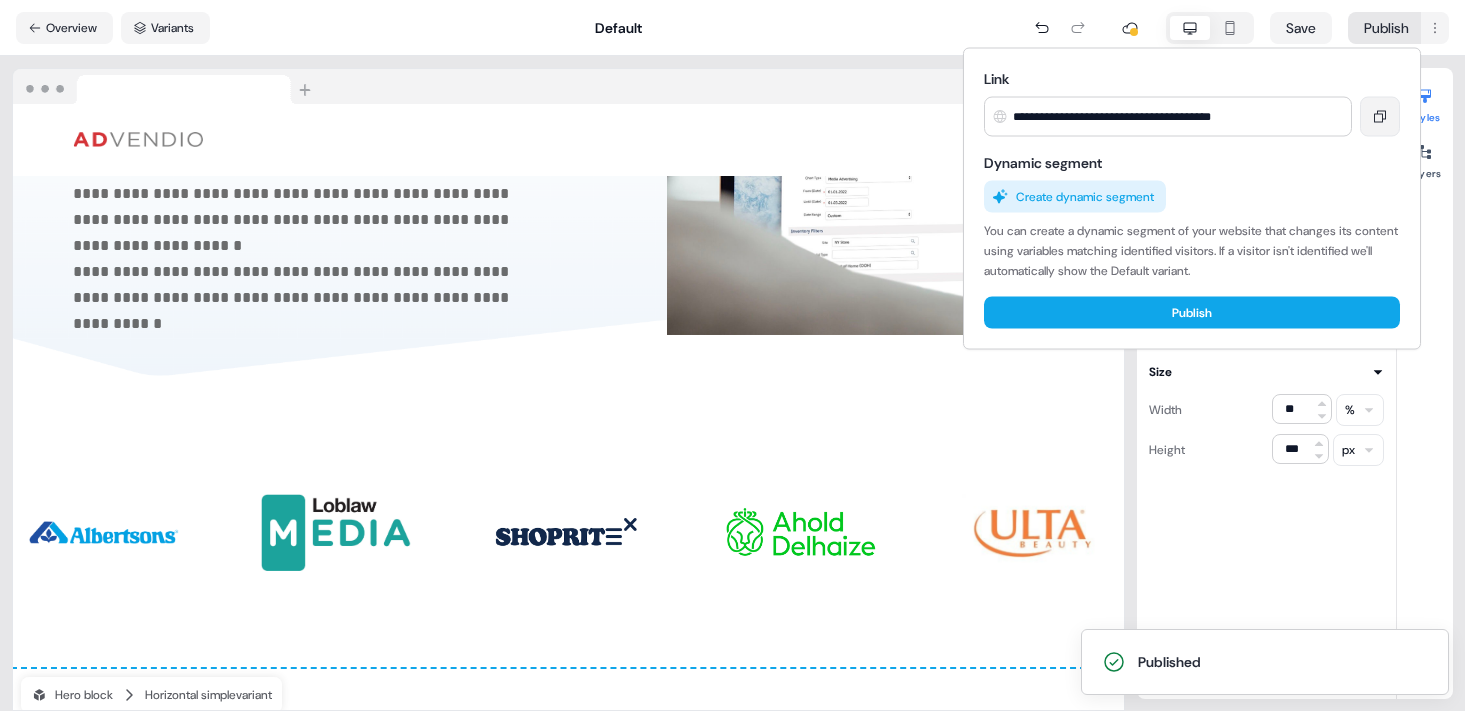 click 